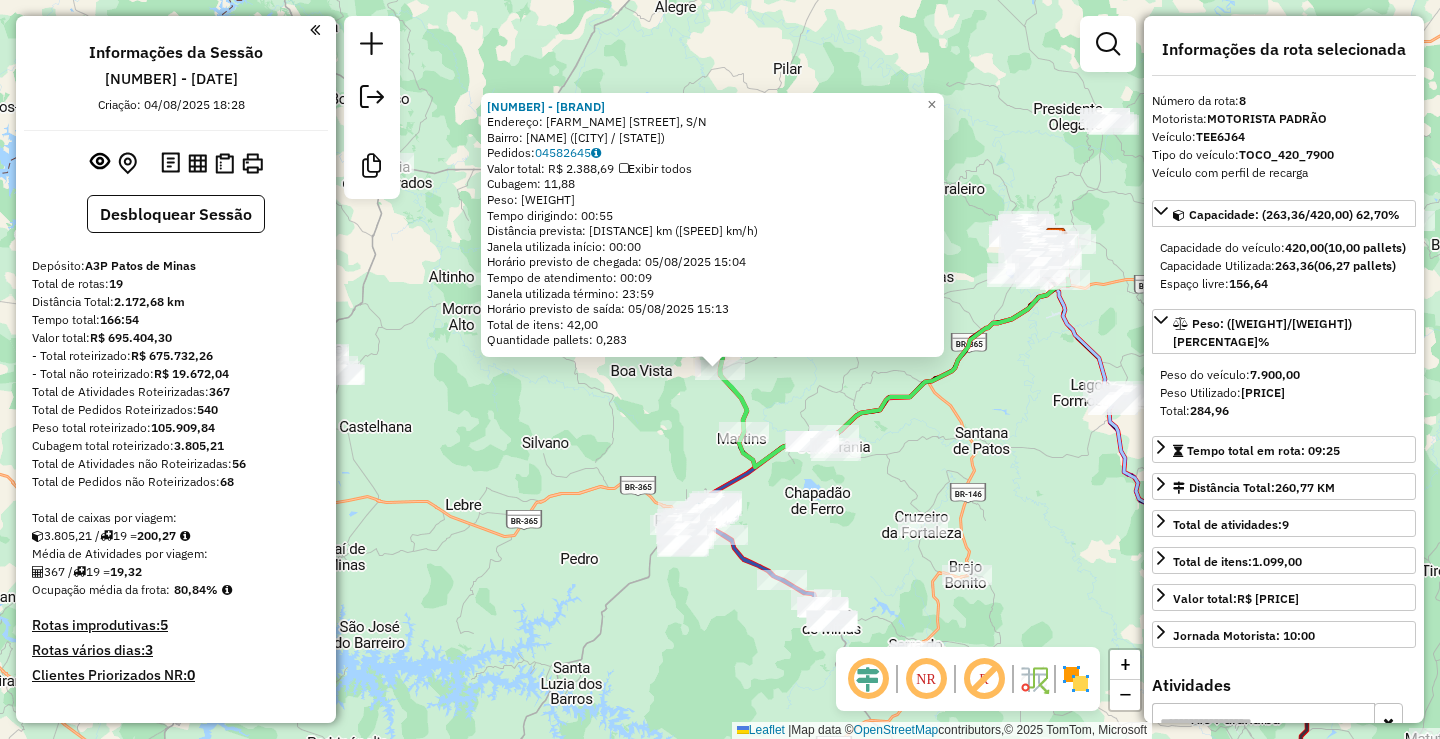 select on "**********" 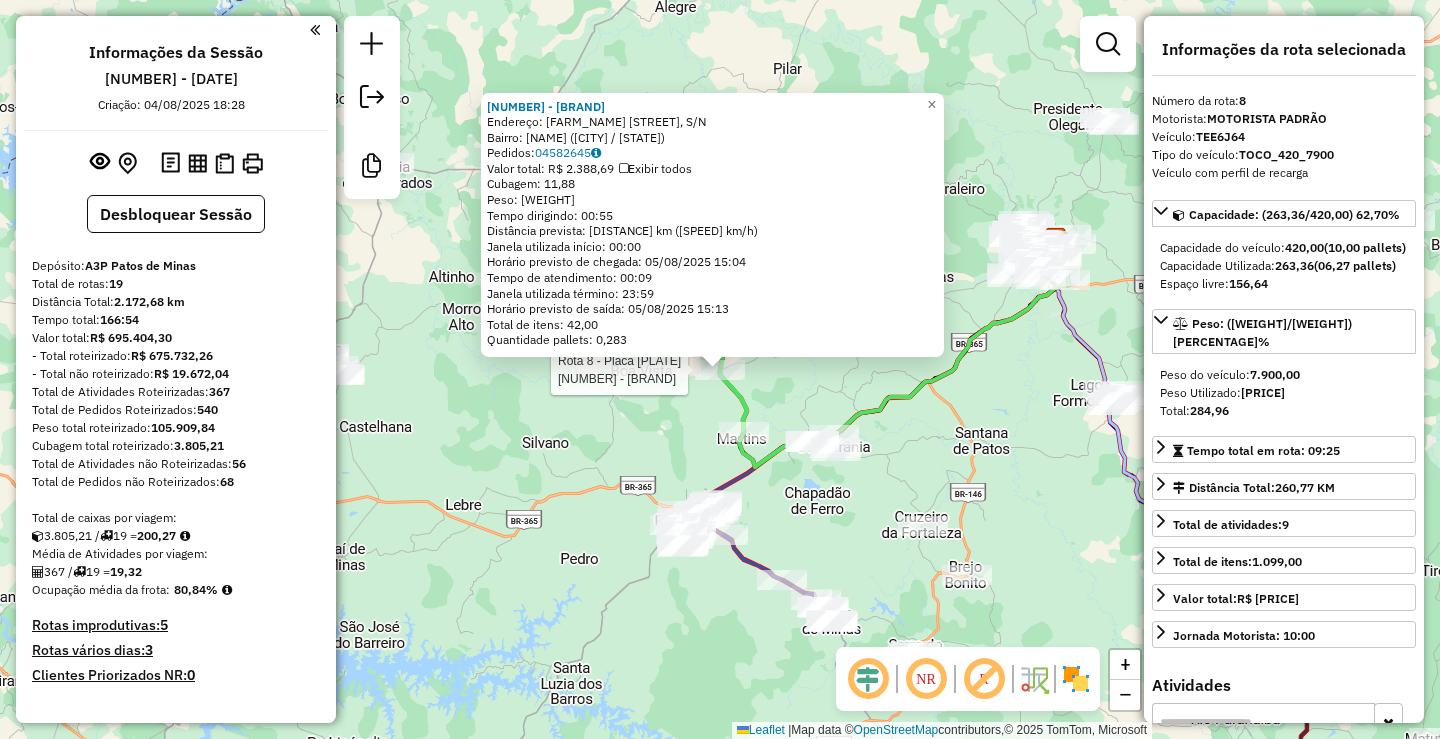 scroll, scrollTop: 0, scrollLeft: 0, axis: both 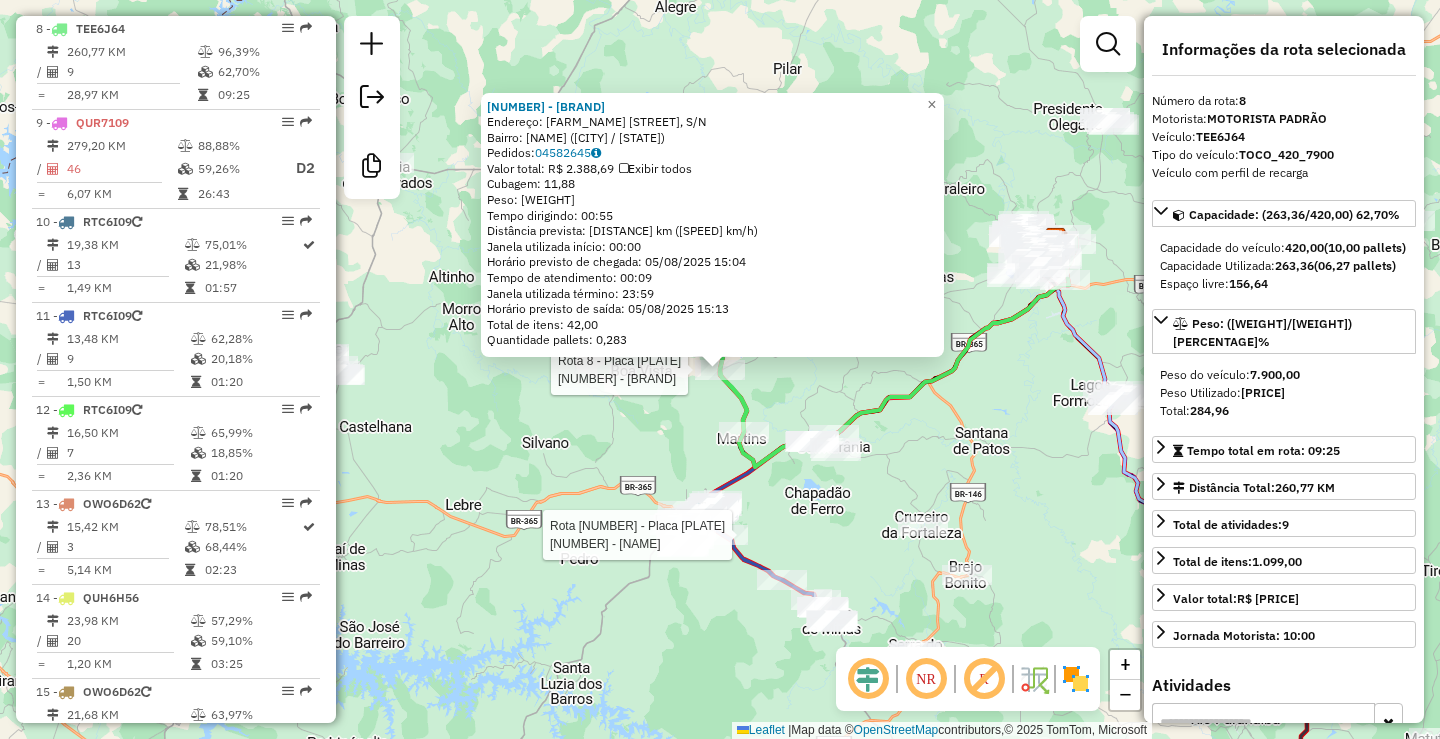click 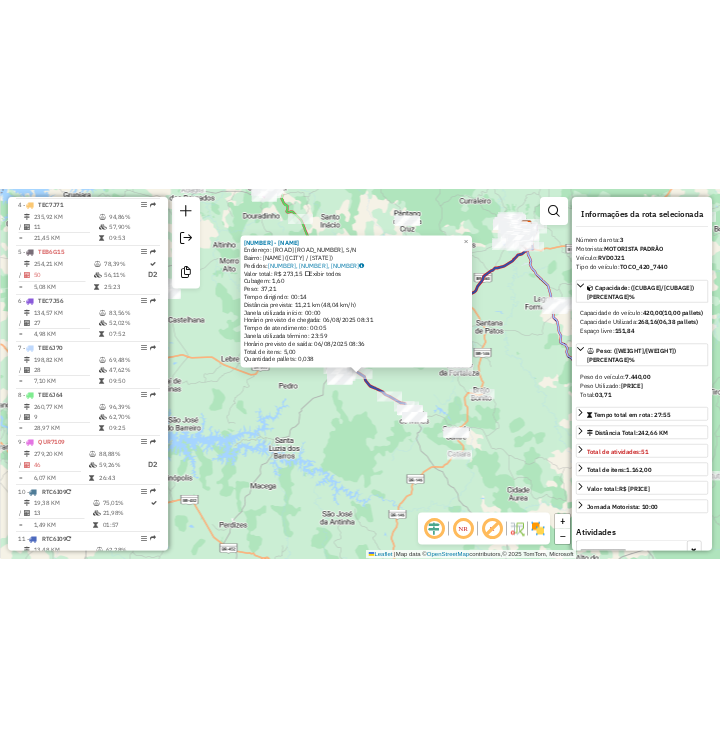 scroll, scrollTop: 976, scrollLeft: 0, axis: vertical 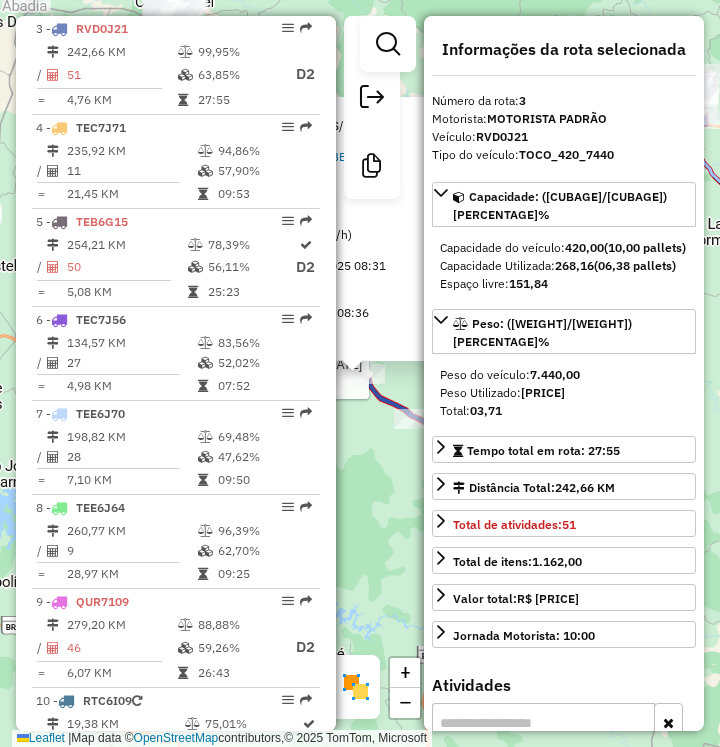 click on "Rota 3 - Placa [PLATE]  [NUMBER] - [NAME] Rota 3 - Placa [PLATE]  [NUMBER] - [NAME]  Endereço: [ROAD] [NUMBER]   Bairro: [NAME] ([CITY] / [STATE])   Pedidos:  [NUMBER], [NUMBER], [NUMBER]   Valor total: R$ [PRICE]   Exibir todos   Cubagem: [CUBAGE]  Peso: [WEIGHT]  Tempo dirigindo: [TIME]   Distância prevista: [DISTANCE] km ([SPEED] km/h)   Janela utilizada início: [TIME]   Horário previsto de chegada: [DATE] [TIME]   Tempo de atendimento: [TIME]   Janela utilizada término: [TIME]   Horário previsto de saída: [DATE] [TIME]   Total de itens: [ITEMS]   Quantidade pallets: [PALLETS]  × Janela de atendimento Grade de atendimento Capacidade Transportadoras Veículos Cliente Pedidos  Rotas Selecione os dias de semana para filtrar as janelas de atendimento  Seg   Ter   Qua   Qui   Sex   Sáb   Dom  Informe o período da janela de atendimento: De: Até:  Filtrar exatamente a janela do cliente  Considerar janela de atendimento padrão   Seg   Ter   Qua   Qui   Sex   Sáb   Dom   De:  +" 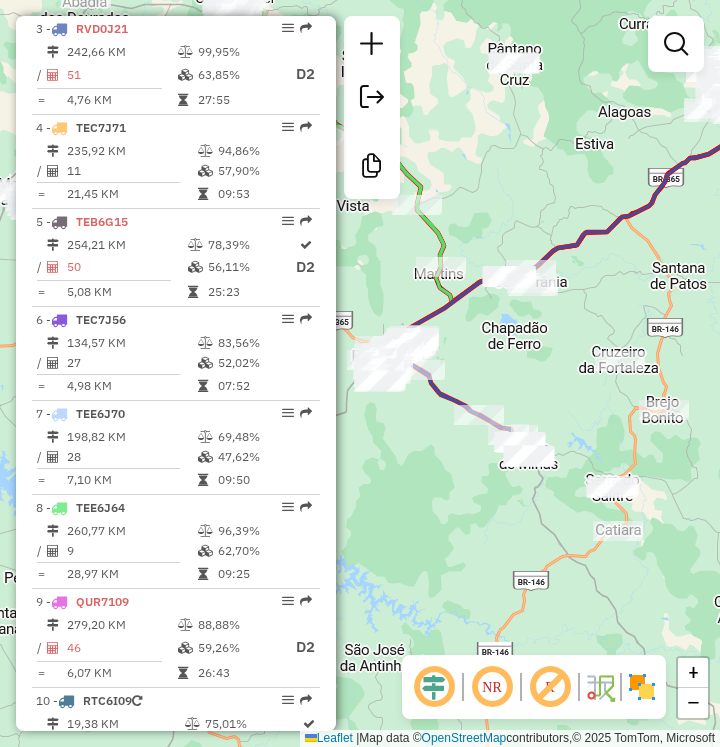 drag, startPoint x: 472, startPoint y: 477, endPoint x: 687, endPoint y: 244, distance: 317.03943 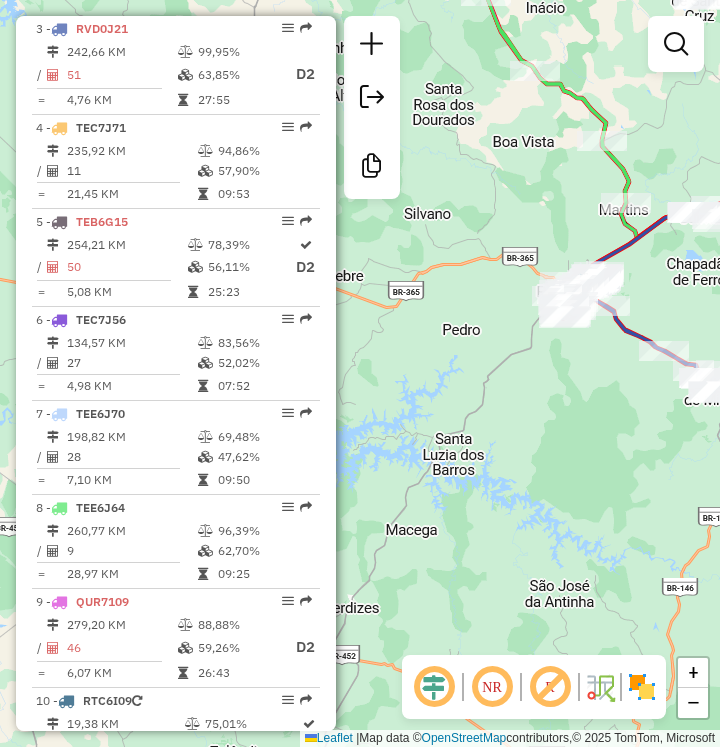 drag, startPoint x: 693, startPoint y: 70, endPoint x: 665, endPoint y: 42, distance: 39.59798 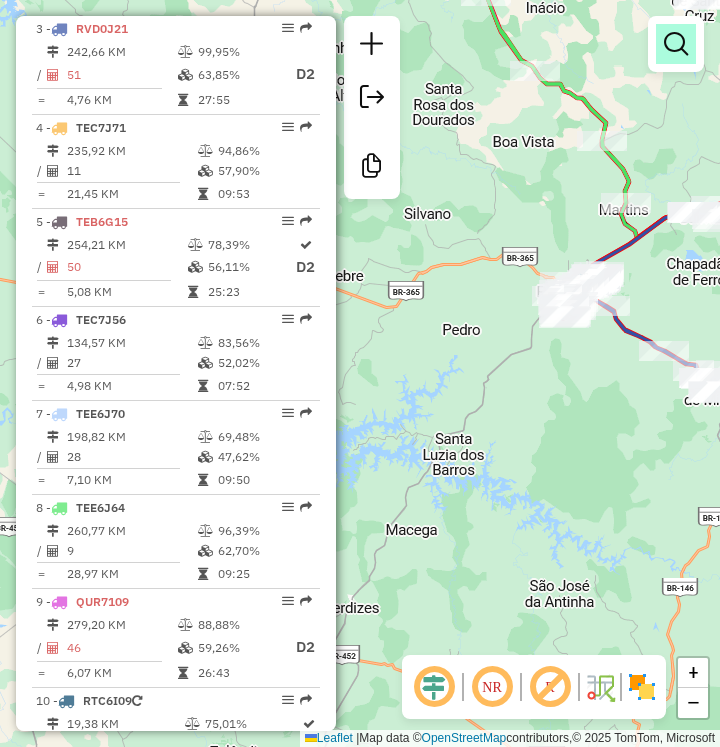 click at bounding box center (676, 44) 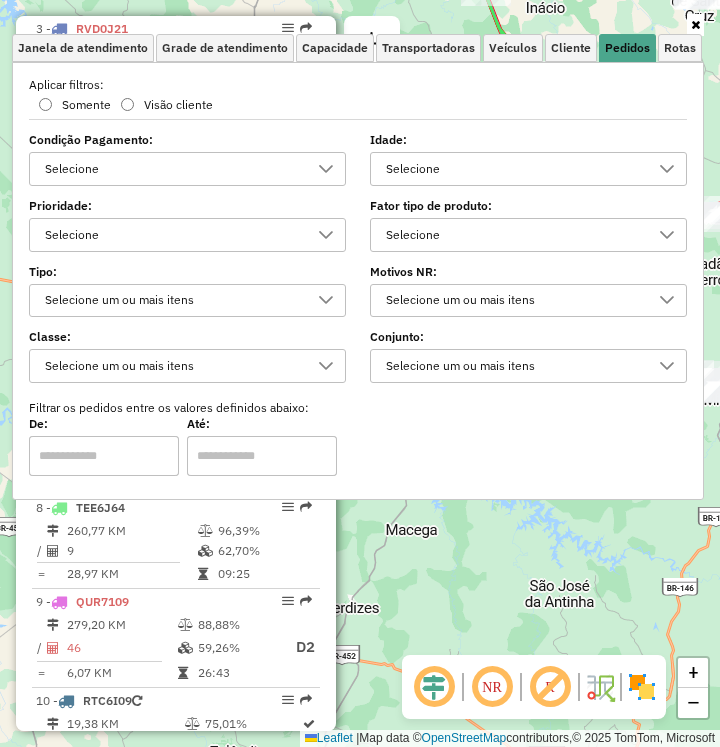click on "Selecione" at bounding box center (172, 169) 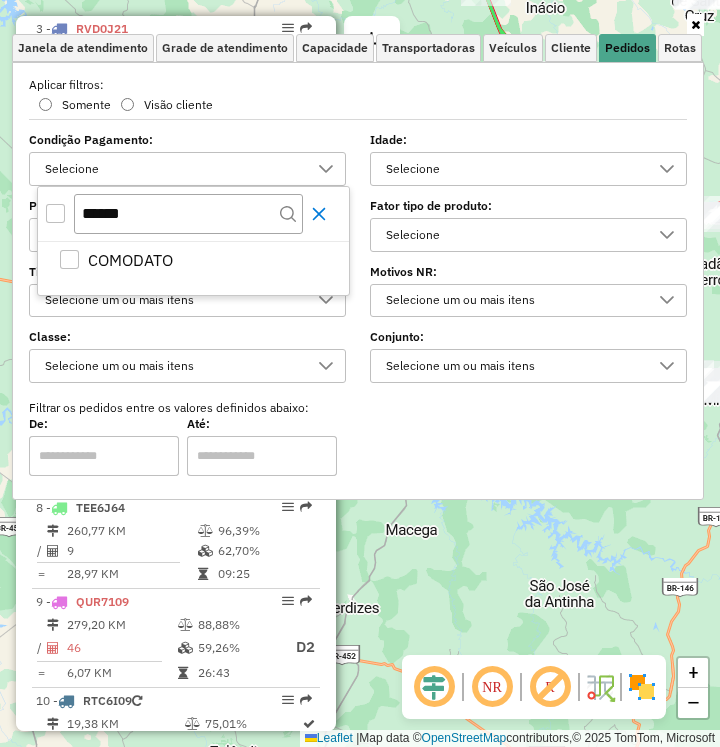 click 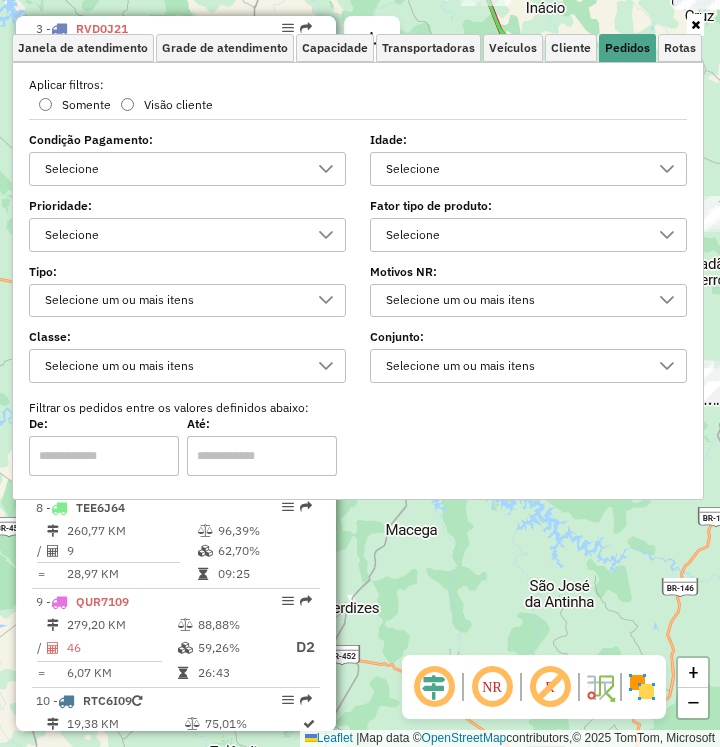 click on "Selecione" at bounding box center [172, 169] 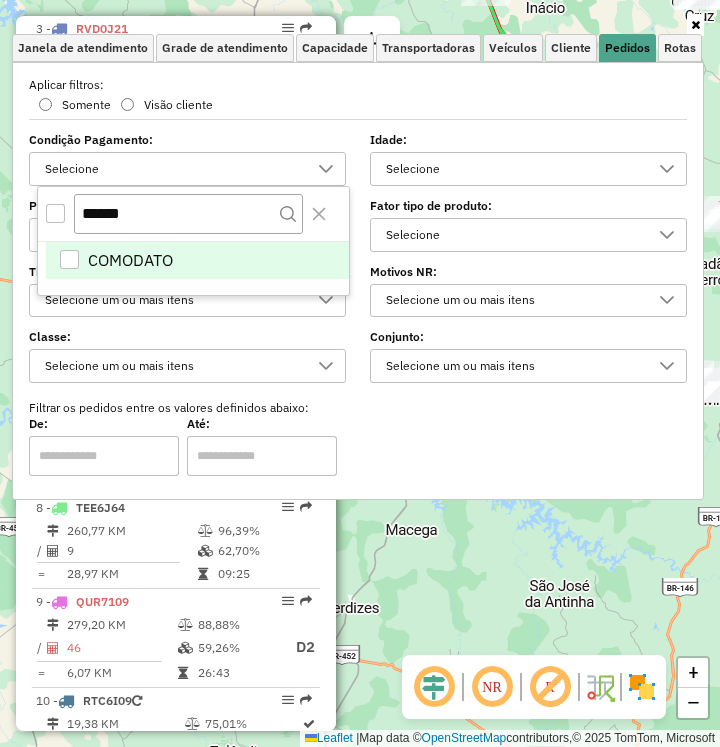 click on "******" at bounding box center (193, 214) 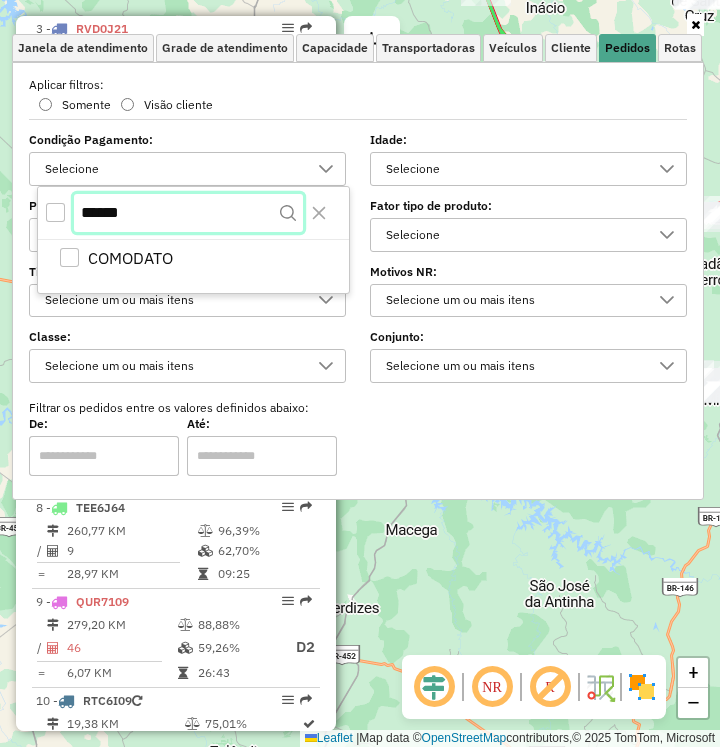 click on "******" at bounding box center (188, 213) 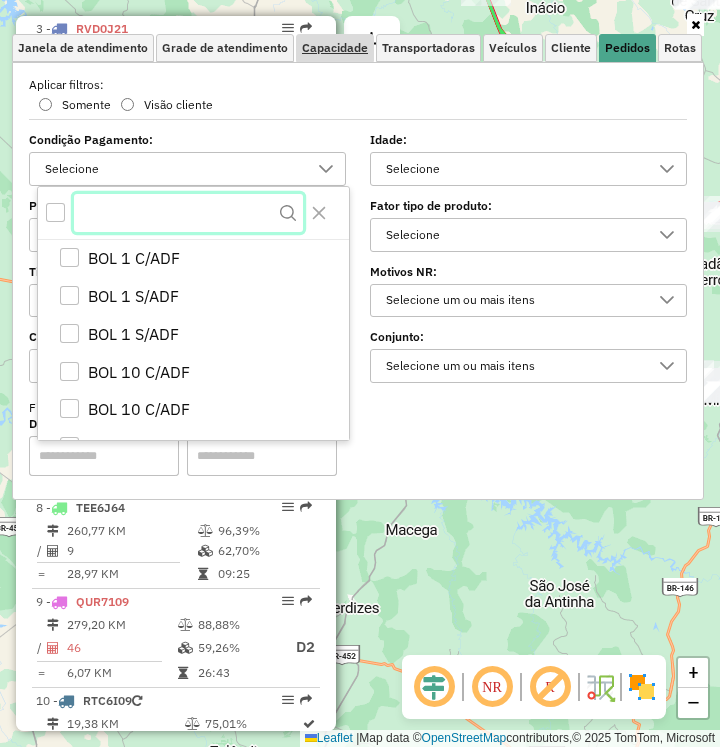 type 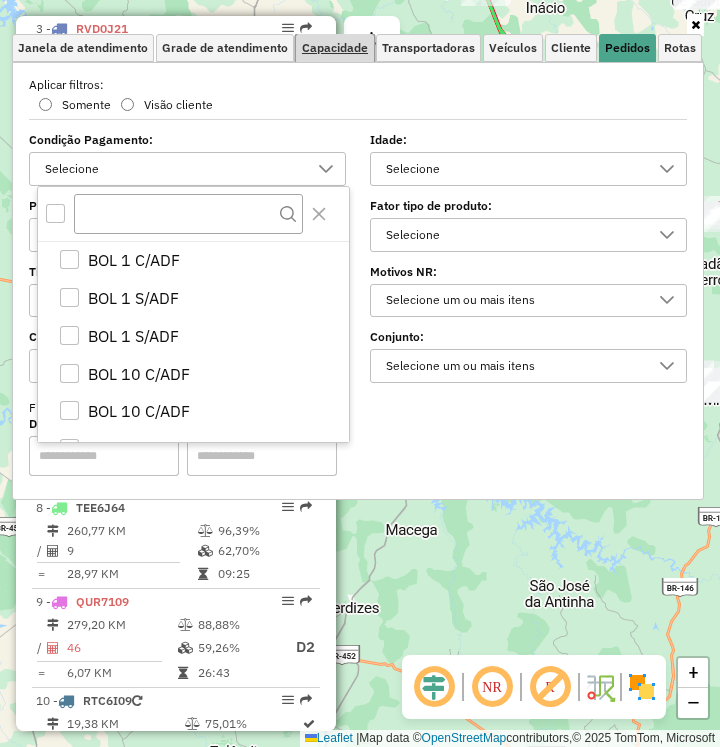 click on "Capacidade" at bounding box center (335, 48) 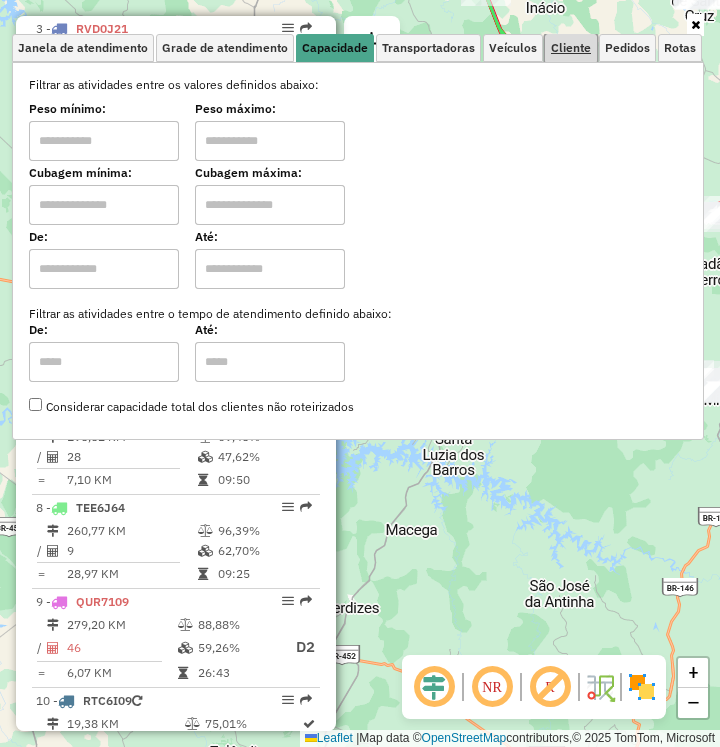 click on "Cliente" at bounding box center (571, 48) 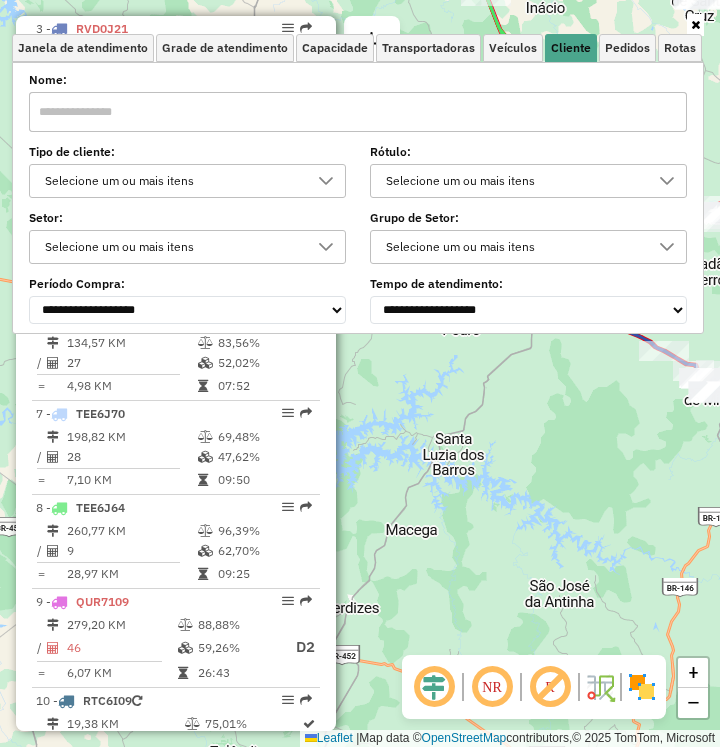 click at bounding box center (326, 181) 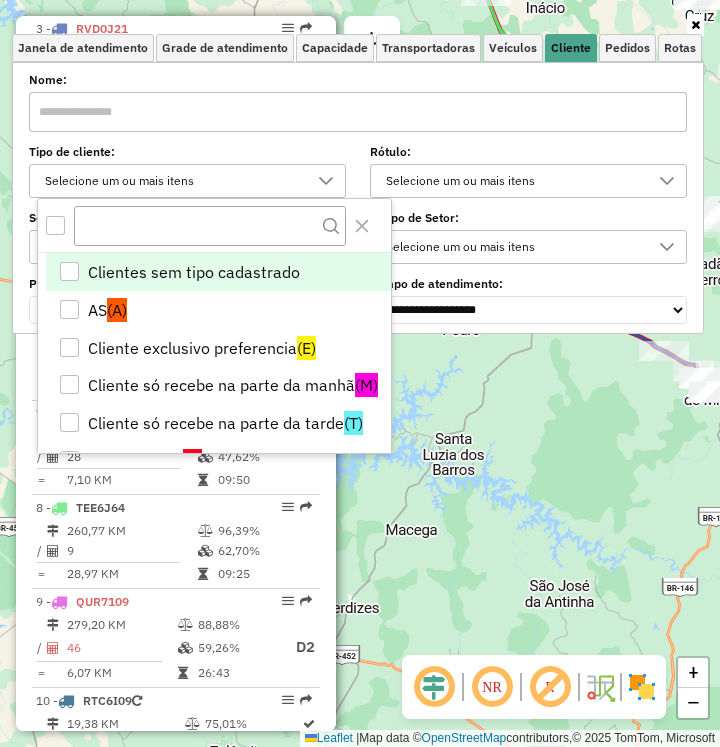 scroll, scrollTop: 12, scrollLeft: 69, axis: both 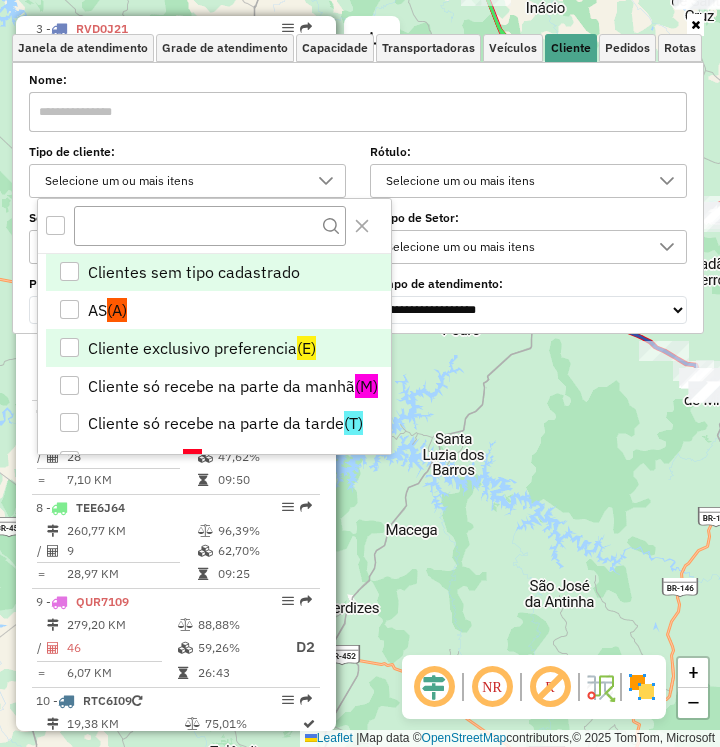 click on "(E)" at bounding box center [306, 348] 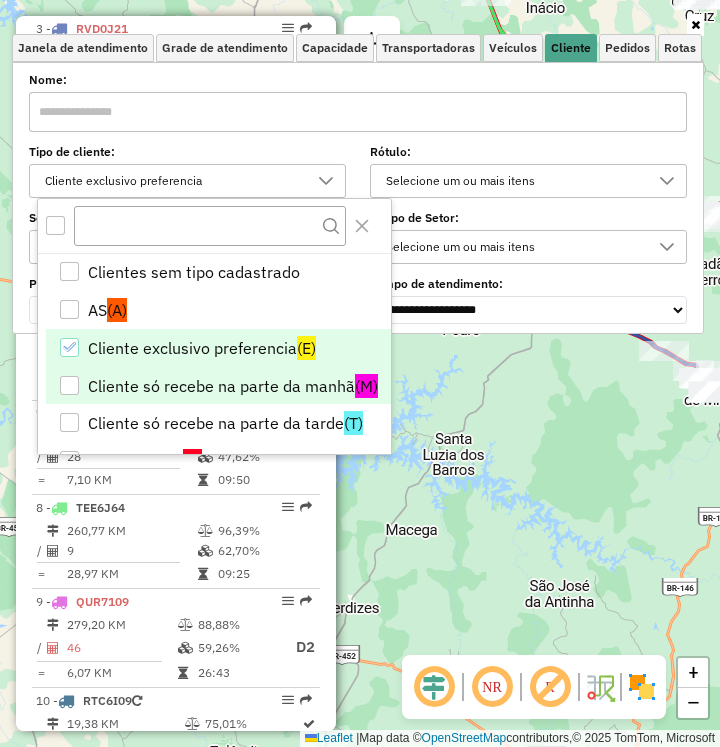 click on "Cliente só recebe na parte da manhã  (M)" at bounding box center (218, 386) 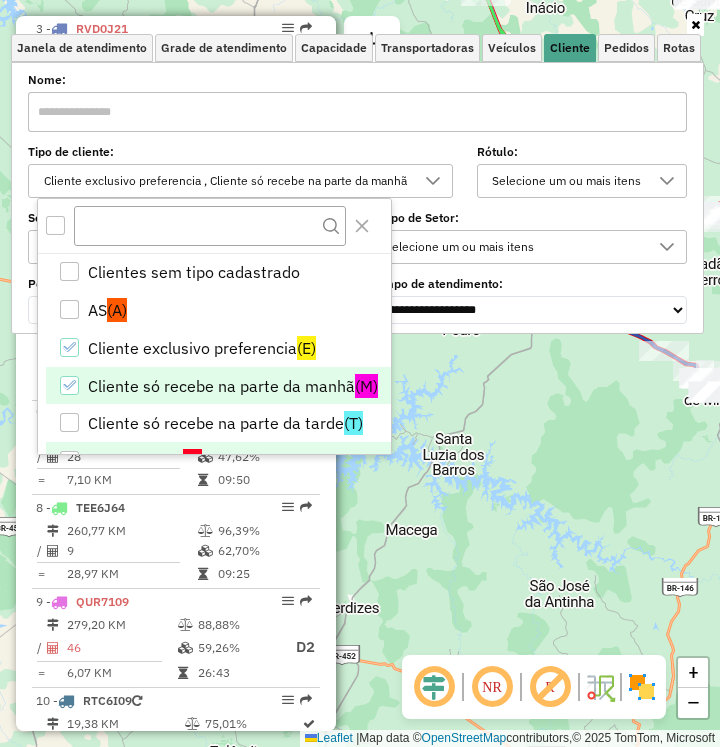click on "Cliente Trava  ([LETTER])" at bounding box center [218, 461] 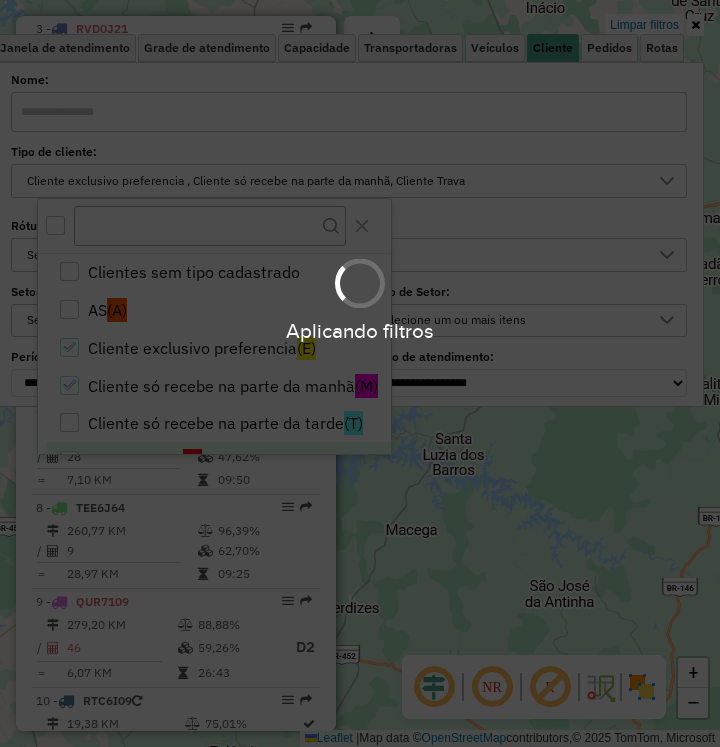 click on "Aplicando filtros" at bounding box center [360, 373] 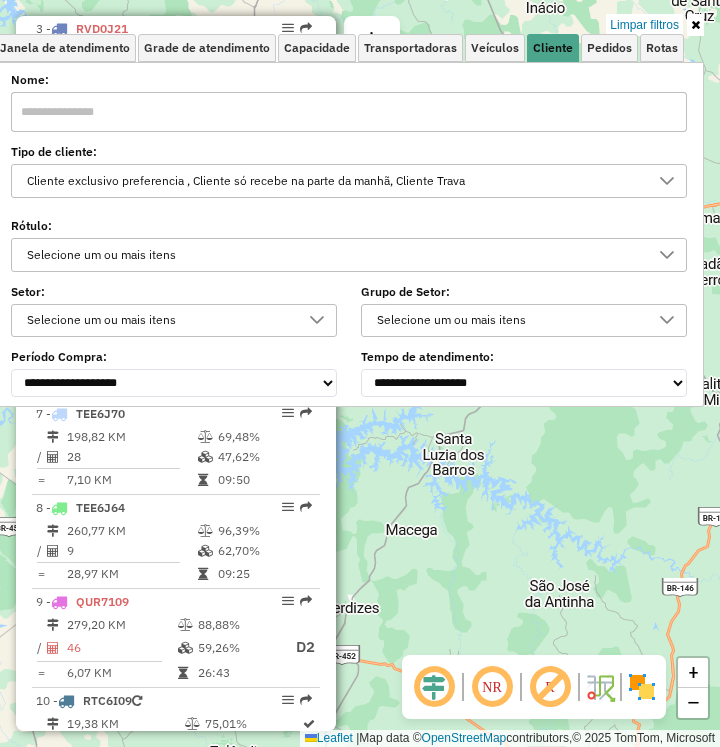 click on "Cliente exclusivo preferencia , Cliente só recebe na parte da manhã, Cliente Trava" at bounding box center [334, 181] 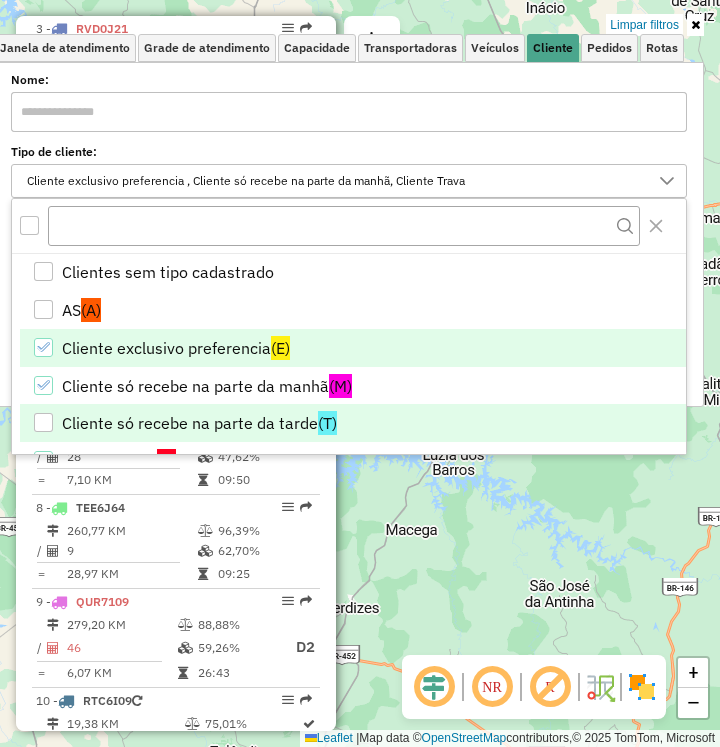 click on "Cliente só recebe na parte da tarde  (T)" at bounding box center [353, 423] 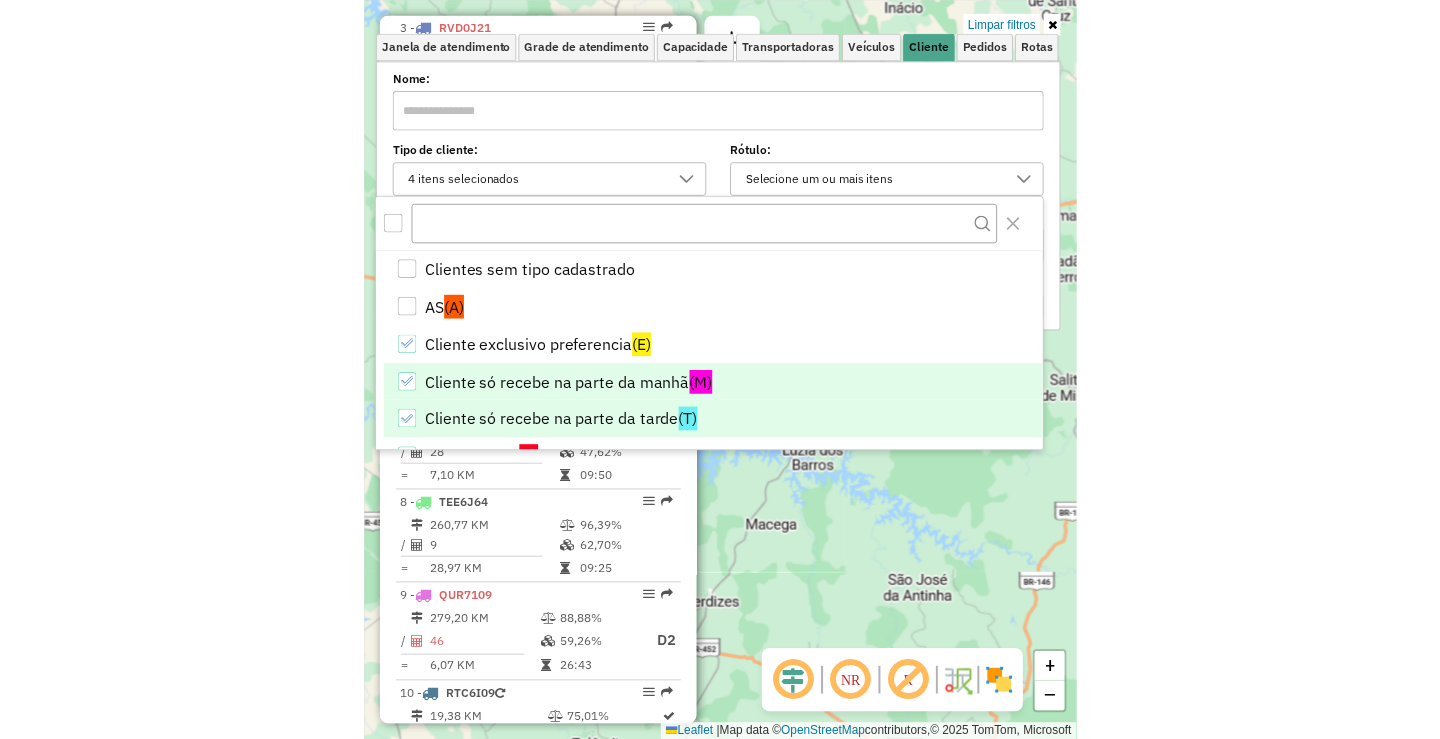 scroll, scrollTop: 80, scrollLeft: 0, axis: vertical 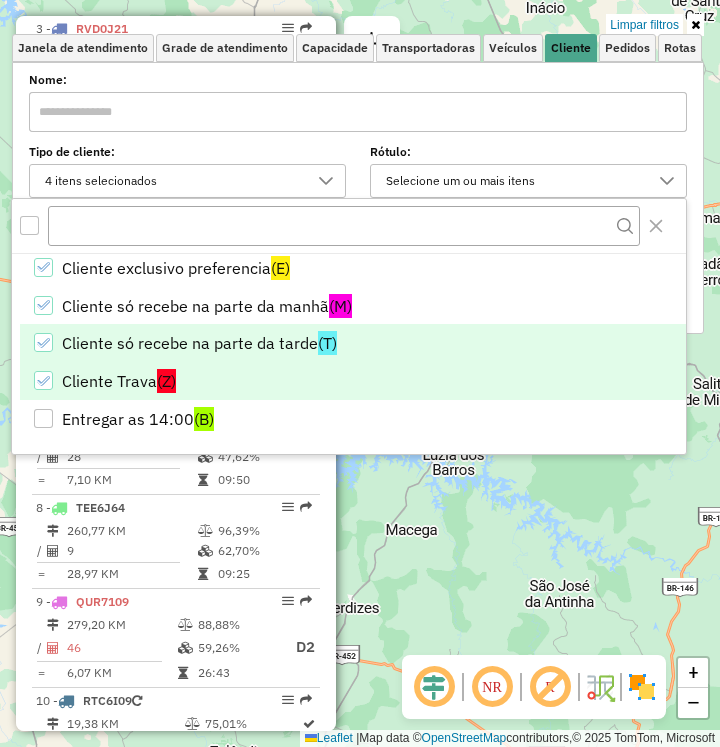 click on "(Z)" at bounding box center [166, 381] 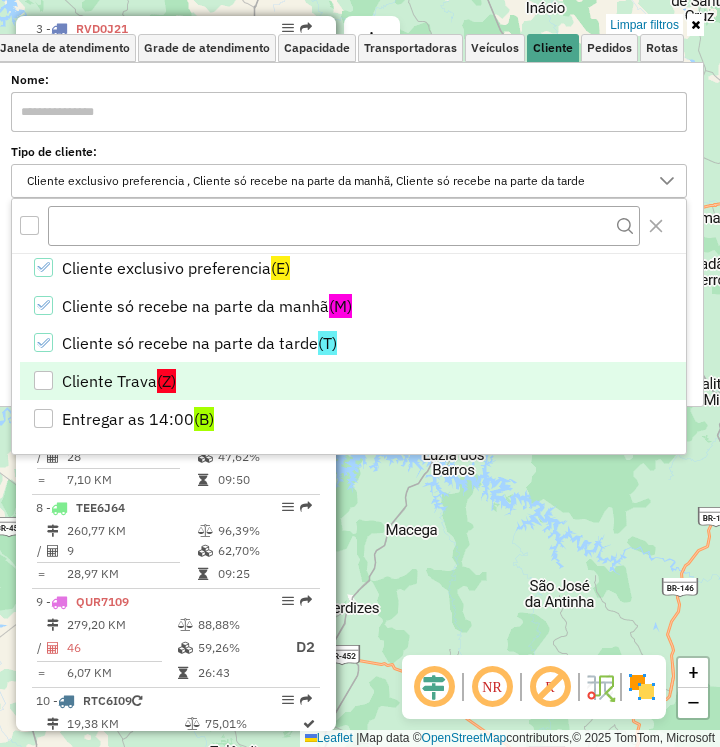 click on "Informações da Sessão [NUMBER] - [DATE]     Criação: [DATE] [TIME]   Desbloquear Sessão   Depósito:  A3P Patos de Minas  Total de rotas:  [NUMBER]  Distância Total:  [DISTANCE] km  Tempo total:  [TIME]  Valor total:  R$ [PRICE]  - Total roteirizado:  R$ [PRICE]  - Total não roteirizado:  R$ [PRICE]  Total de Atividades Roteirizadas:  [NUMBER]  Total de Pedidos Roteirizados:  [NUMBER]  Peso total roteirizado:  [WEIGHT]  Cubagem total roteirizado:  [CUBAGE]  Total de Atividades não Roteirizadas:  [NUMBER]  Total de Pedidos não Roteirizados:  [NUMBER] Total de caixas por viagem:  [CUBAGE] /   [NUMBER] =  [CUBAGE] Média de Atividades por viagem:  [NUMBER] /   [NUMBER] =  [NUMBER] Ocupação média da frota:  [PERCENTAGE]%   Rotas improdutivas:  [NUMBER]  Rotas vários dias:  [NUMBER]  Clientes Priorizados NR:  [NUMBER] Rotas  Recargas: [NUMBER]   Ver rotas   [NUMBER] -      /" at bounding box center (360, 373) 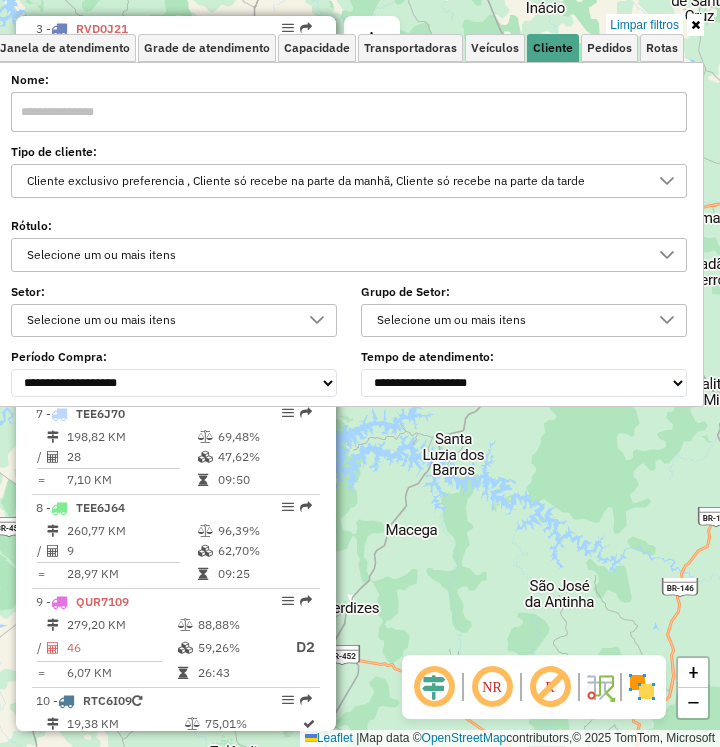 click on "Limpar filtros Janela de atendimento Grade de atendimento Capacidade Transportadoras Veículos Cliente Pedidos  Rotas Selecione os dias de semana para filtrar as janelas de atendimento  Seg   Ter   Qua   Qui   Sex   Sáb   Dom  Informe o período da janela de atendimento: De: Até:  Filtrar exatamente a janela do cliente  Considerar janela de atendimento padrão  Selecione os dias de semana para filtrar as grades de atendimento  Seg   Ter   Qua   Qui   Sex   Sáb   Dom   Considerar clientes sem dia de atendimento cadastrado  Clientes fora do dia de atendimento selecionado Filtrar as atividades entre os valores definidos abaixo:  Peso mínimo:   Peso máximo:   Cubagem mínima:   Cubagem máxima:   De:   Até:  Filtrar as atividades entre o tempo de atendimento definido abaixo:  De:   Até:   Considerar capacidade total dos clientes não roteirizados Transportadora: Selecione um ou mais itens Tipo de veículo: Selecione um ou mais itens Veículo: Selecione um ou mais itens Motorista: Selecione um ou mais itens" 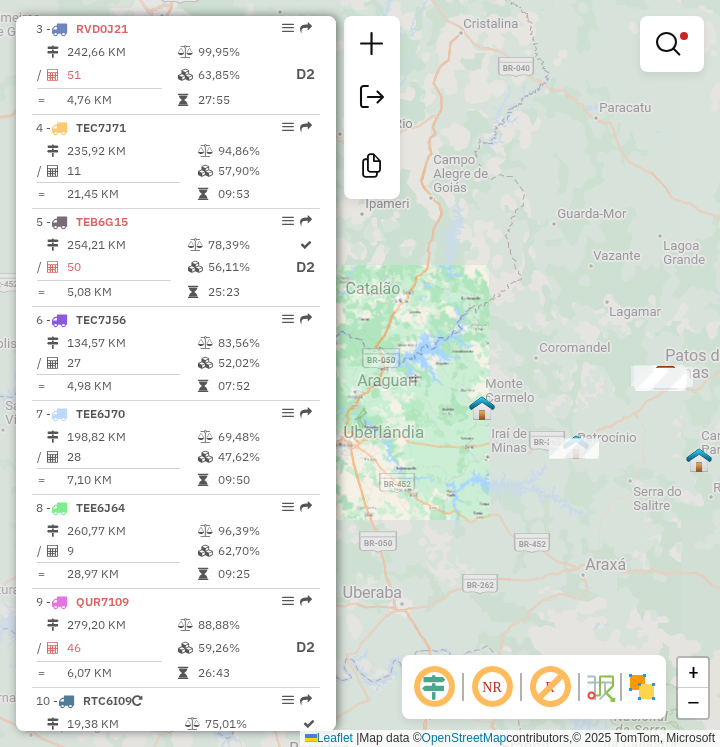 drag, startPoint x: 578, startPoint y: 495, endPoint x: 398, endPoint y: 585, distance: 201.24612 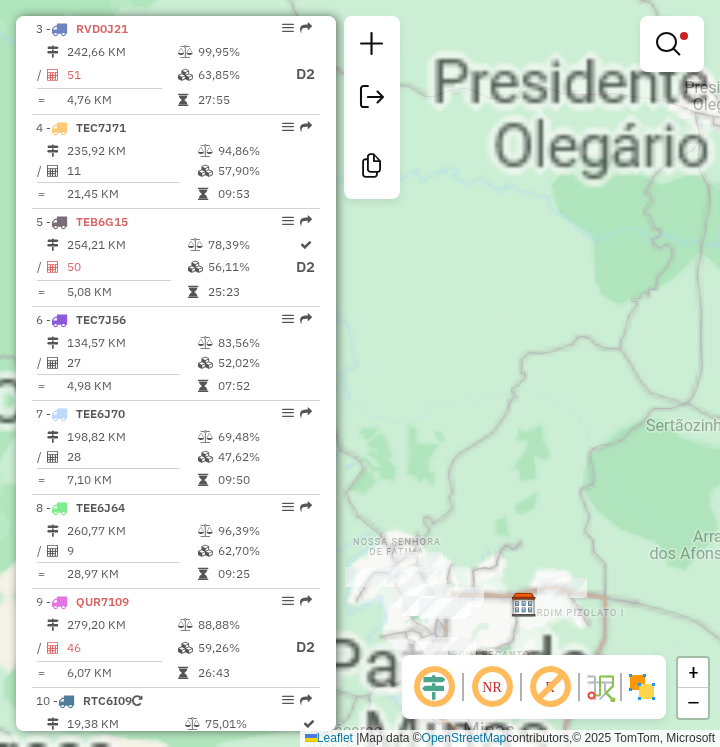 drag, startPoint x: 481, startPoint y: 517, endPoint x: 484, endPoint y: 420, distance: 97.04638 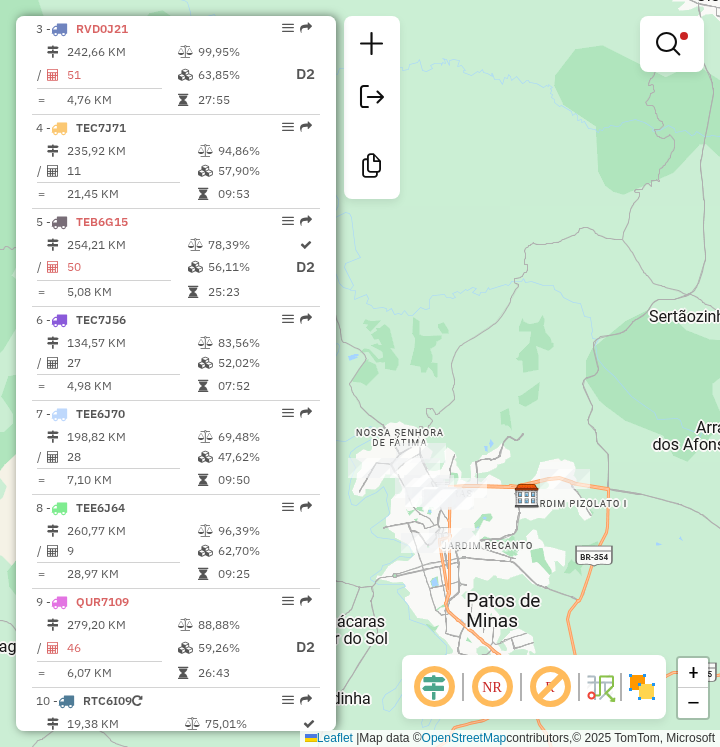 drag, startPoint x: 465, startPoint y: 401, endPoint x: 502, endPoint y: 404, distance: 37.12142 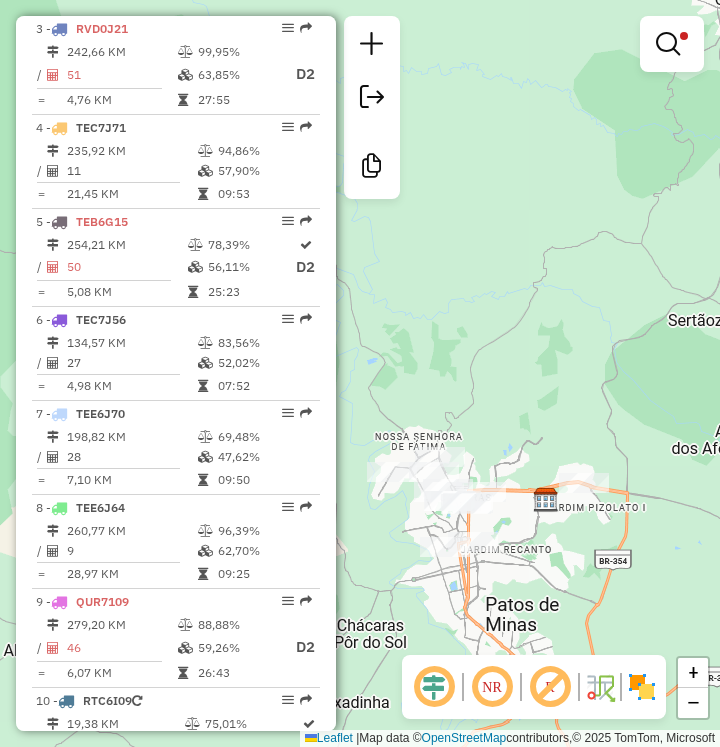 drag, startPoint x: 609, startPoint y: 417, endPoint x: 636, endPoint y: 386, distance: 41.109608 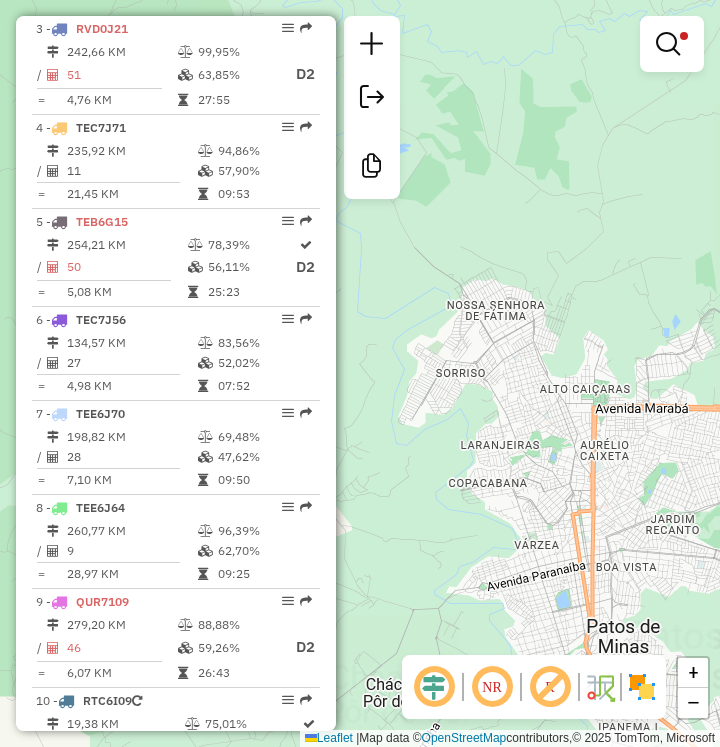 click on "Limpar filtros Janela de atendimento Grade de atendimento Capacidade Transportadoras Veículos Cliente Pedidos  Rotas Selecione os dias de semana para filtrar as janelas de atendimento  Seg   Ter   Qua   Qui   Sex   Sáb   Dom  Informe o período da janela de atendimento: De: Até:  Filtrar exatamente a janela do cliente  Considerar janela de atendimento padrão  Selecione os dias de semana para filtrar as grades de atendimento  Seg   Ter   Qua   Qui   Sex   Sáb   Dom   Considerar clientes sem dia de atendimento cadastrado  Clientes fora do dia de atendimento selecionado Filtrar as atividades entre os valores definidos abaixo:  Peso mínimo:   Peso máximo:   Cubagem mínima:   Cubagem máxima:   De:   Até:  Filtrar as atividades entre o tempo de atendimento definido abaixo:  De:   Até:   Considerar capacidade total dos clientes não roteirizados Transportadora: Selecione um ou mais itens Tipo de veículo: Selecione um ou mais itens Veículo: Selecione um ou mais itens Motorista: Selecione um ou mais itens" 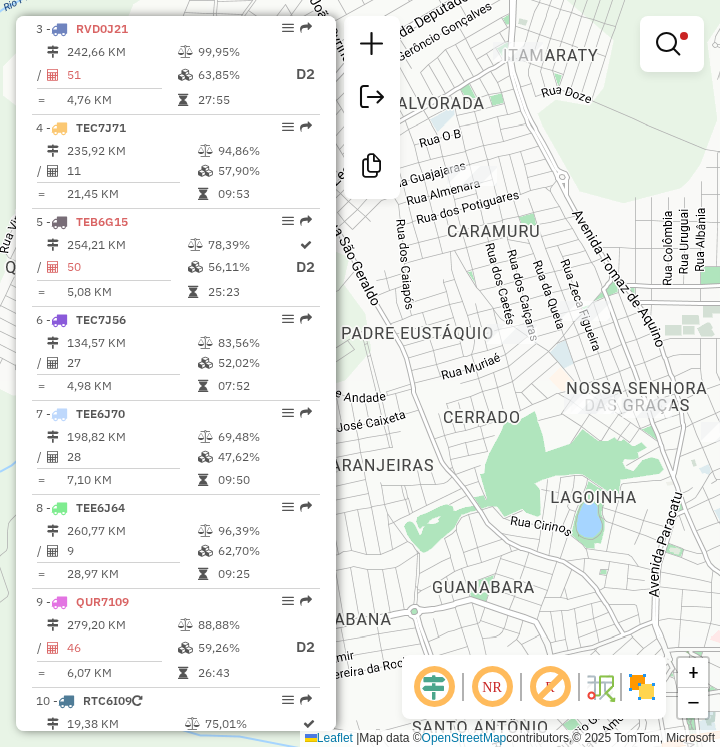 drag, startPoint x: 501, startPoint y: 549, endPoint x: 611, endPoint y: 529, distance: 111.8034 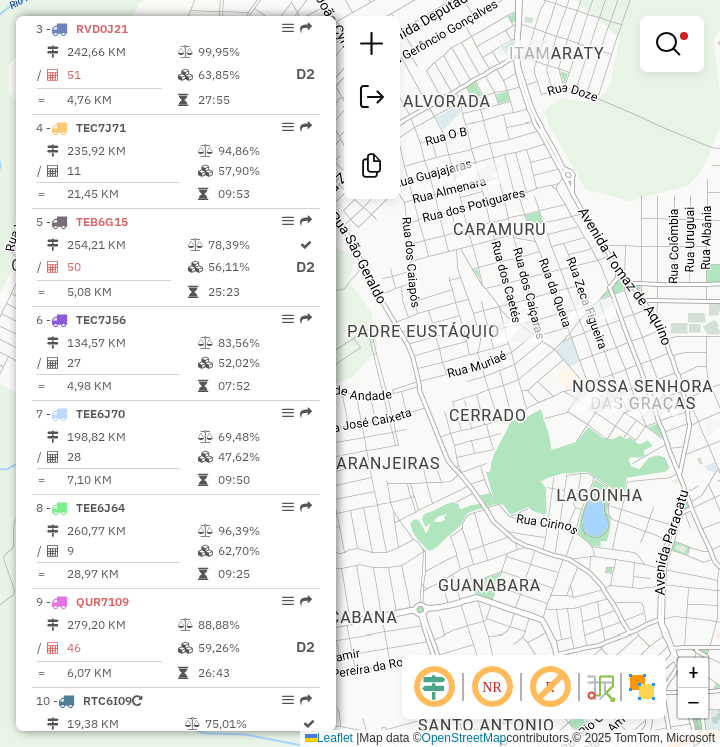 drag, startPoint x: 526, startPoint y: 507, endPoint x: 555, endPoint y: 503, distance: 29.274563 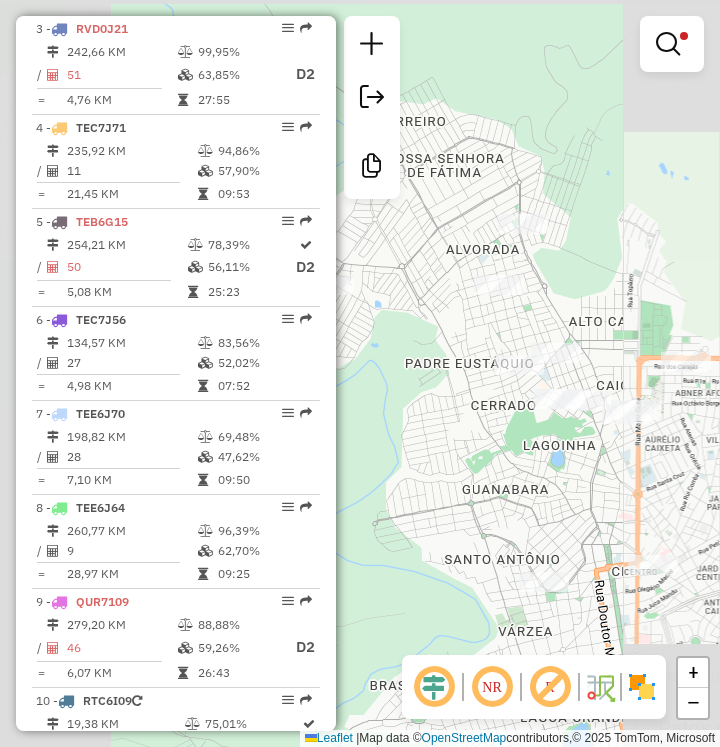 drag, startPoint x: 512, startPoint y: 458, endPoint x: 602, endPoint y: 437, distance: 92.417534 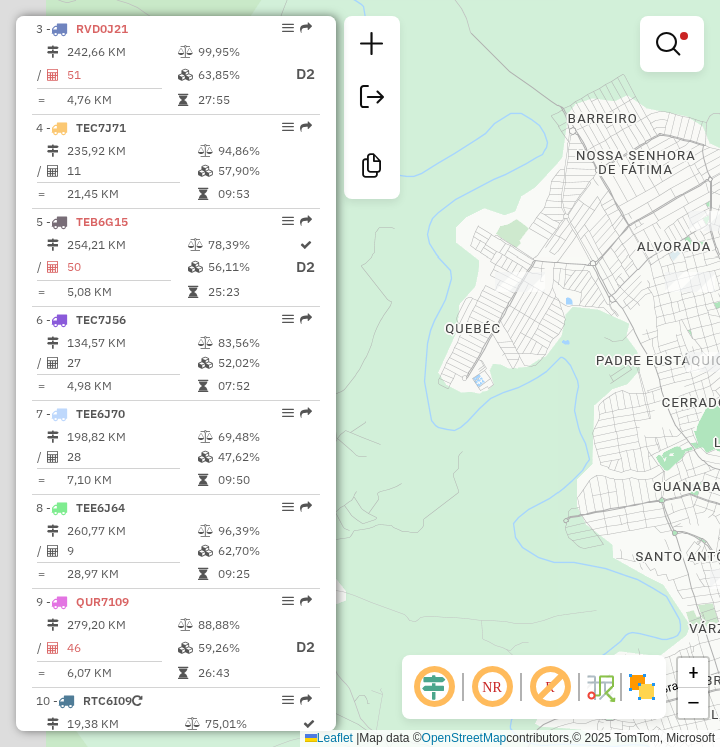 drag, startPoint x: 611, startPoint y: 446, endPoint x: 668, endPoint y: 473, distance: 63.07139 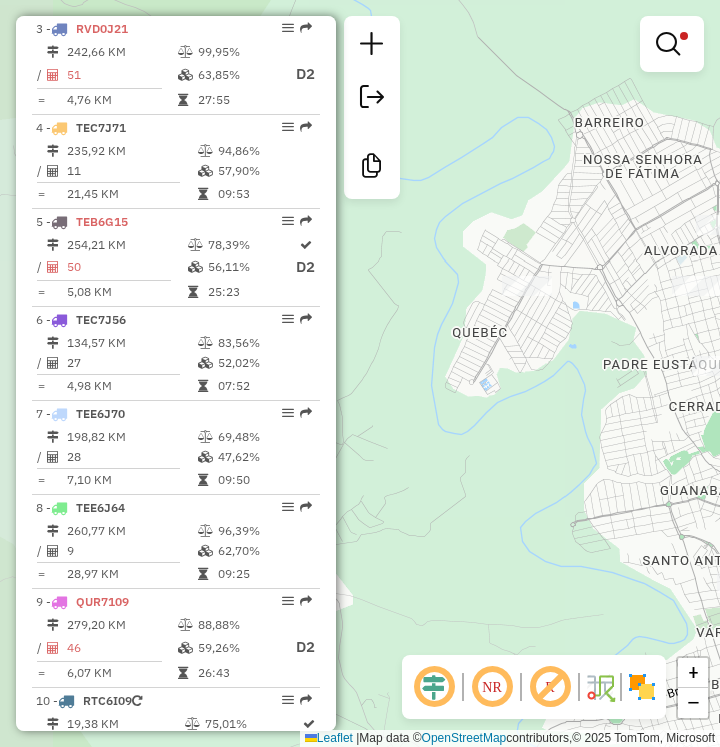 drag, startPoint x: 683, startPoint y: 428, endPoint x: 693, endPoint y: 434, distance: 11.661903 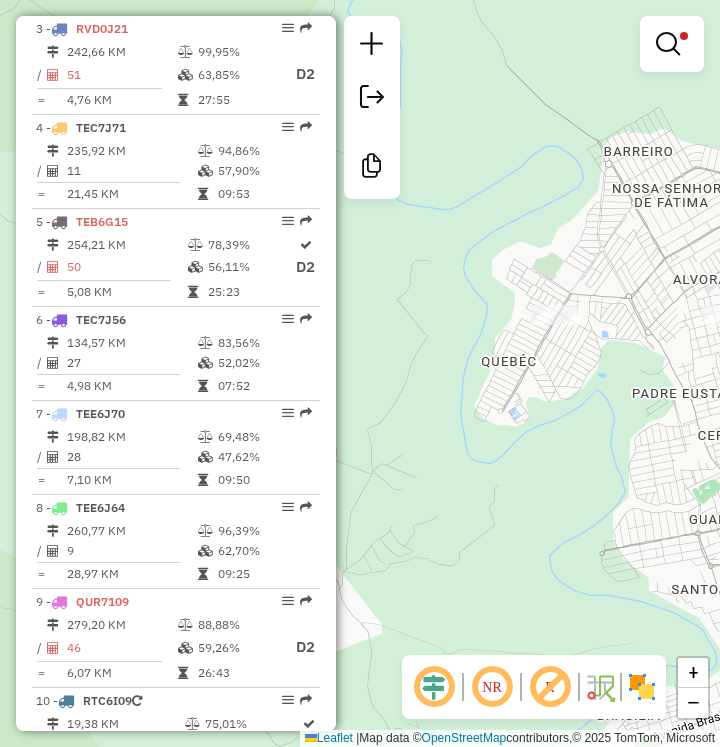 drag, startPoint x: 621, startPoint y: 456, endPoint x: 514, endPoint y: 430, distance: 110.11358 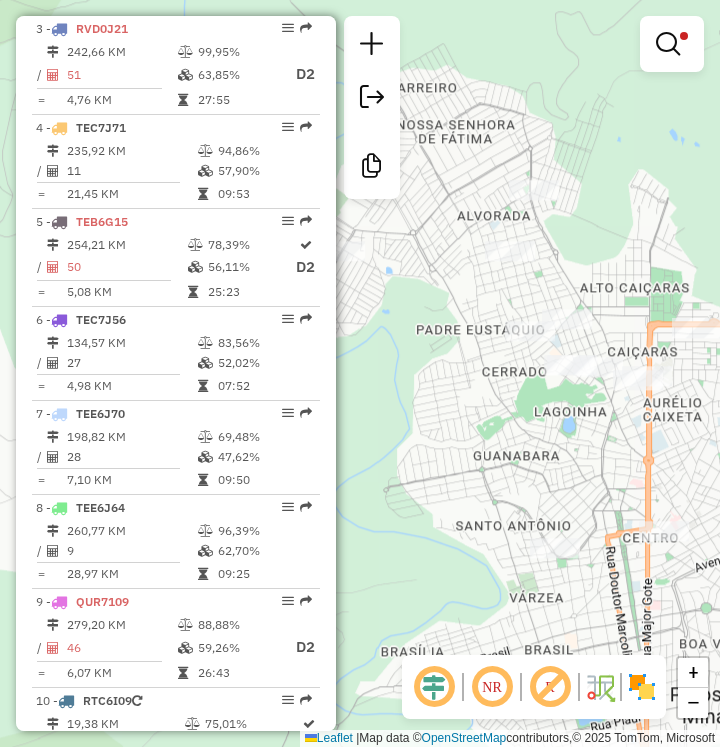 click on "Limpar filtros Janela de atendimento Grade de atendimento Capacidade Transportadoras Veículos Cliente Pedidos  Rotas Selecione os dias de semana para filtrar as janelas de atendimento  Seg   Ter   Qua   Qui   Sex   Sáb   Dom  Informe o período da janela de atendimento: De: Até:  Filtrar exatamente a janela do cliente  Considerar janela de atendimento padrão  Selecione os dias de semana para filtrar as grades de atendimento  Seg   Ter   Qua   Qui   Sex   Sáb   Dom   Considerar clientes sem dia de atendimento cadastrado  Clientes fora do dia de atendimento selecionado Filtrar as atividades entre os valores definidos abaixo:  Peso mínimo:   Peso máximo:   Cubagem mínima:   Cubagem máxima:   De:   Até:  Filtrar as atividades entre o tempo de atendimento definido abaixo:  De:   Até:   Considerar capacidade total dos clientes não roteirizados Transportadora: Selecione um ou mais itens Tipo de veículo: Selecione um ou mais itens Veículo: Selecione um ou mais itens Motorista: Selecione um ou mais itens" 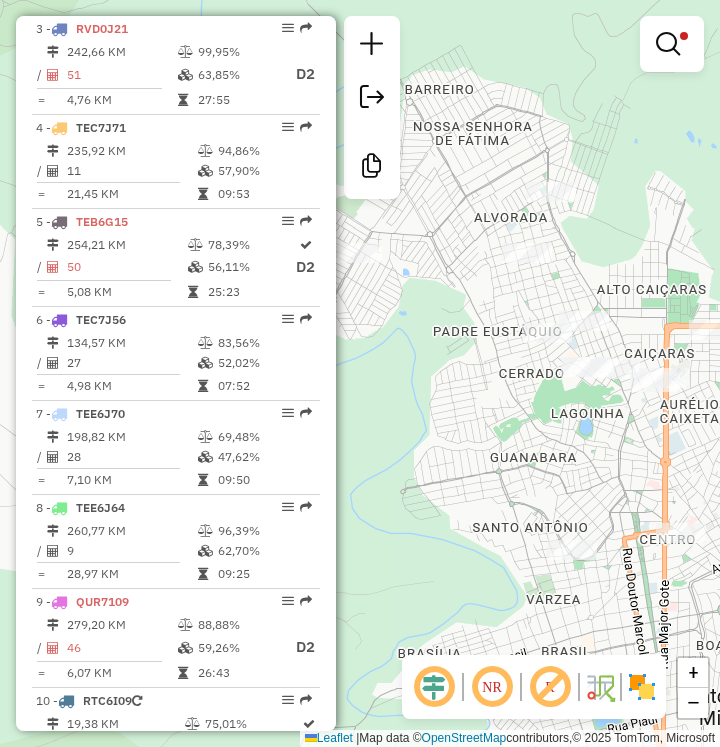 click on "Limpar filtros Janela de atendimento Grade de atendimento Capacidade Transportadoras Veículos Cliente Pedidos  Rotas Selecione os dias de semana para filtrar as janelas de atendimento  Seg   Ter   Qua   Qui   Sex   Sáb   Dom  Informe o período da janela de atendimento: De: Até:  Filtrar exatamente a janela do cliente  Considerar janela de atendimento padrão  Selecione os dias de semana para filtrar as grades de atendimento  Seg   Ter   Qua   Qui   Sex   Sáb   Dom   Considerar clientes sem dia de atendimento cadastrado  Clientes fora do dia de atendimento selecionado Filtrar as atividades entre os valores definidos abaixo:  Peso mínimo:   Peso máximo:   Cubagem mínima:   Cubagem máxima:   De:   Até:  Filtrar as atividades entre o tempo de atendimento definido abaixo:  De:   Até:   Considerar capacidade total dos clientes não roteirizados Transportadora: Selecione um ou mais itens Tipo de veículo: Selecione um ou mais itens Veículo: Selecione um ou mais itens Motorista: Selecione um ou mais itens" 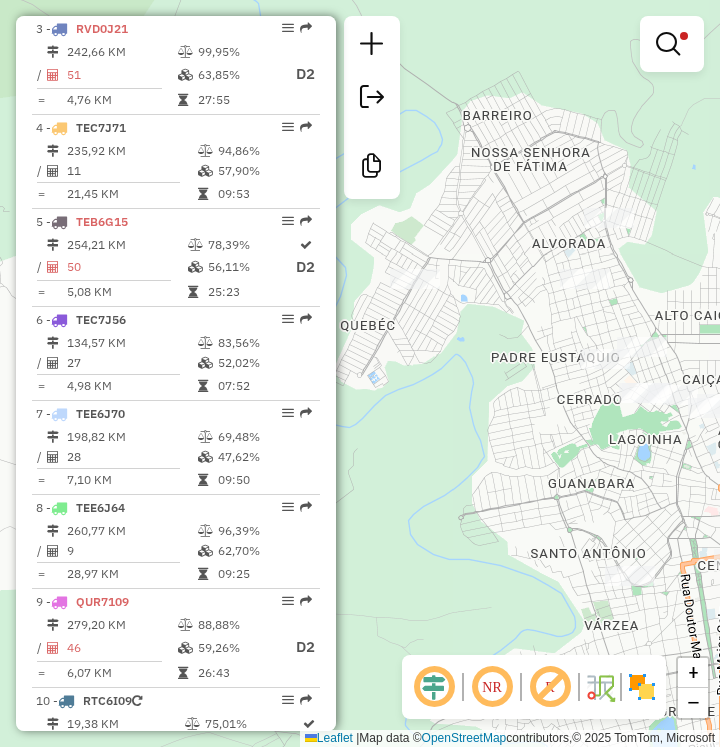 drag, startPoint x: 588, startPoint y: 457, endPoint x: 494, endPoint y: 287, distance: 194.25757 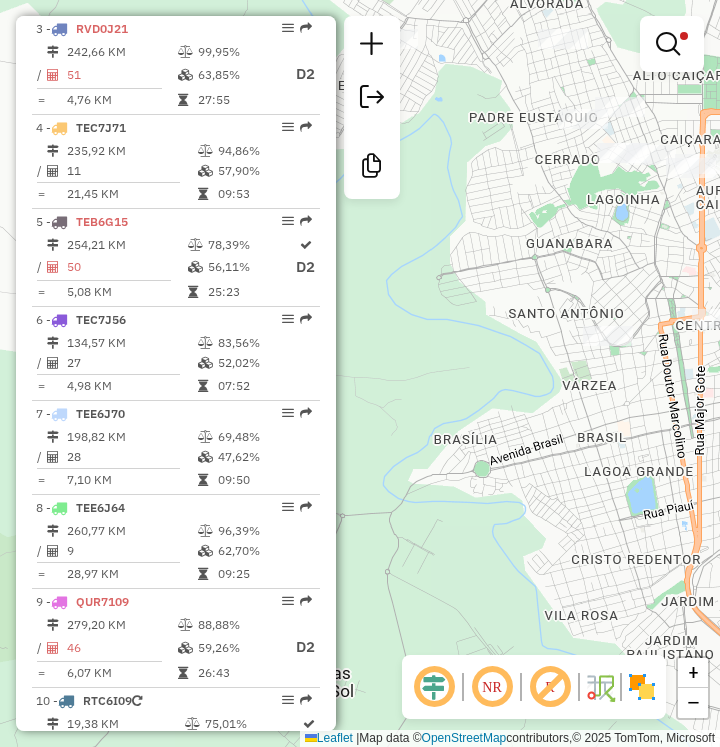 drag, startPoint x: 595, startPoint y: 439, endPoint x: 621, endPoint y: 433, distance: 26.683329 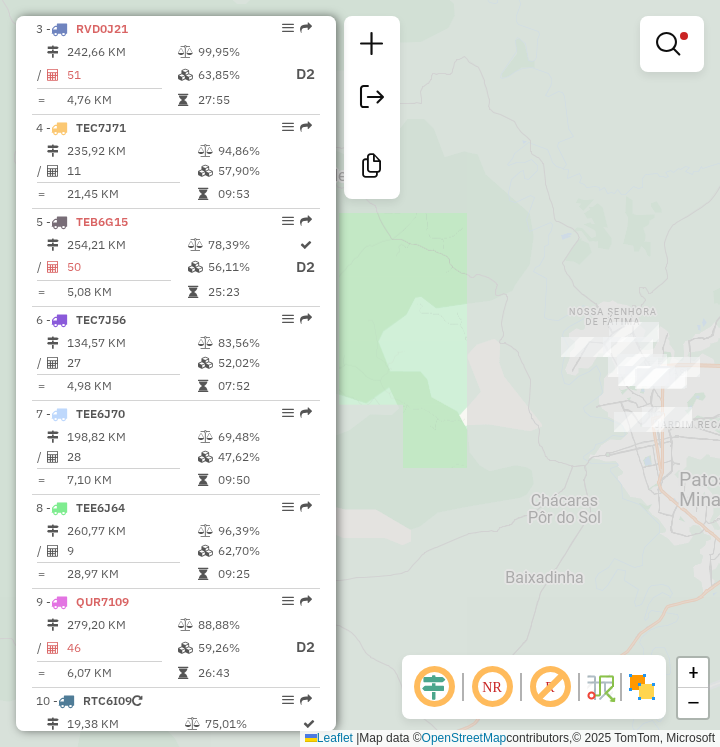 drag, startPoint x: 602, startPoint y: 517, endPoint x: 600, endPoint y: 417, distance: 100.02 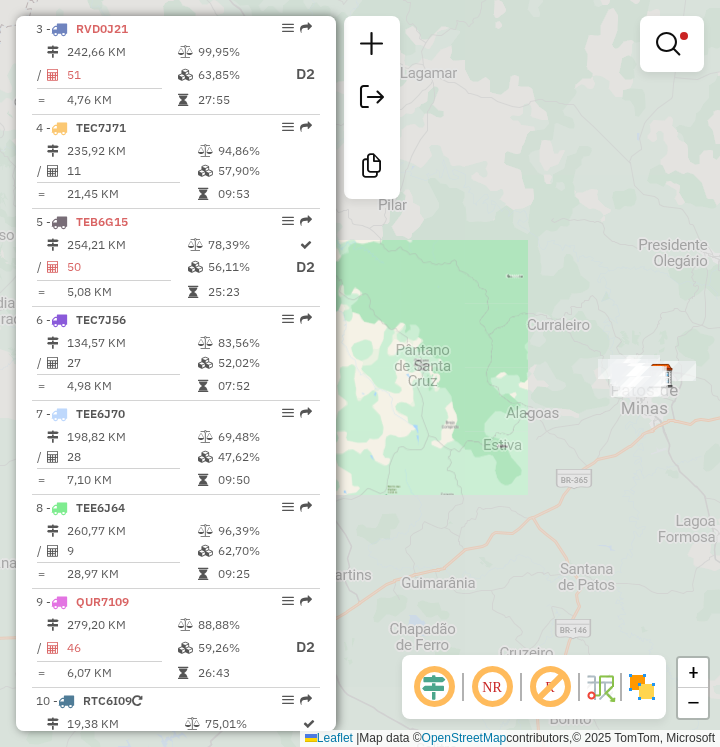 drag, startPoint x: 544, startPoint y: 521, endPoint x: 681, endPoint y: 323, distance: 240.77583 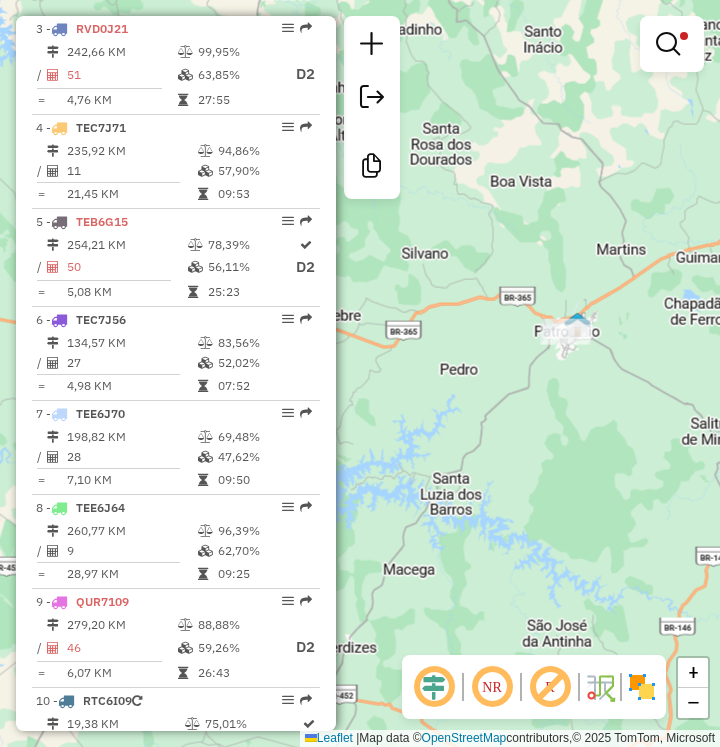 drag, startPoint x: 647, startPoint y: 399, endPoint x: 669, endPoint y: 373, distance: 34.058773 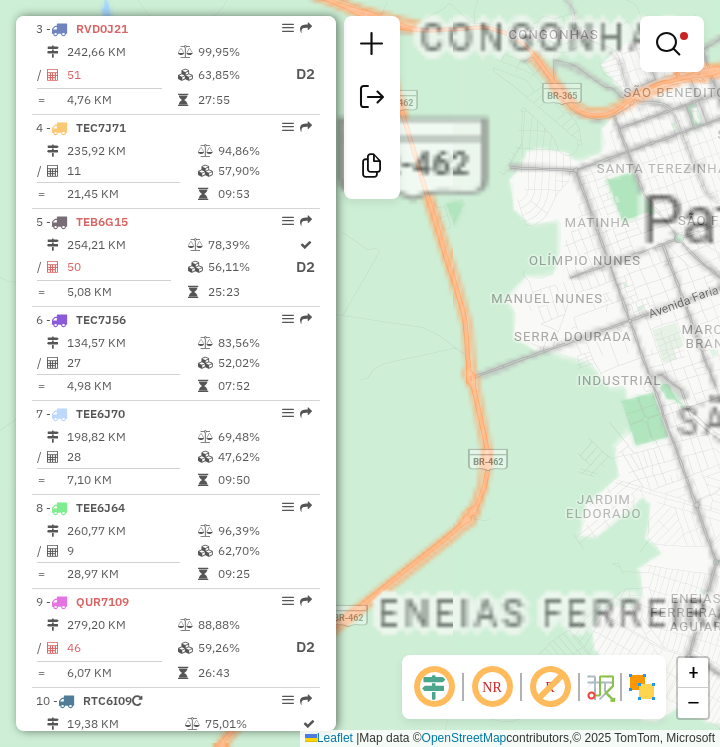 drag, startPoint x: 607, startPoint y: 319, endPoint x: 627, endPoint y: 406, distance: 89.26926 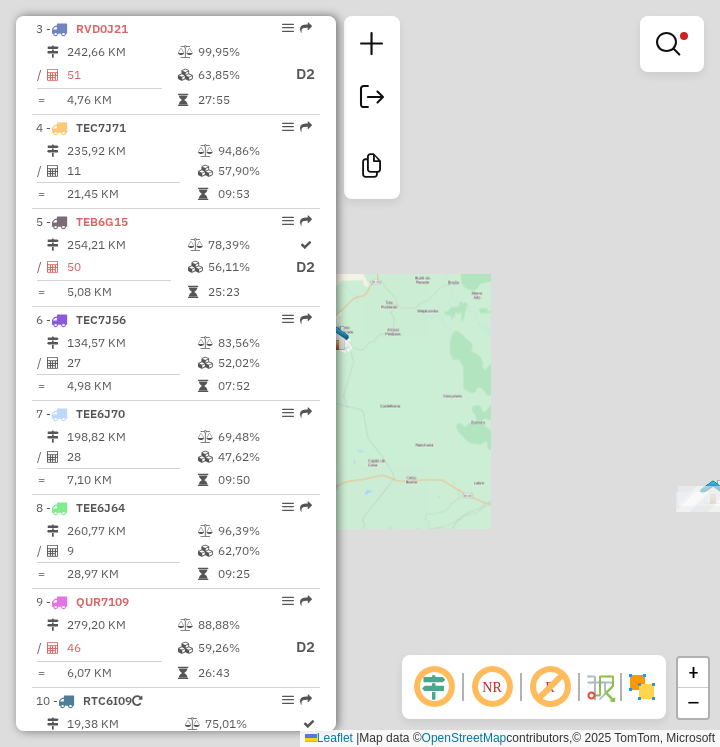 click on "Limpar filtros Janela de atendimento Grade de atendimento Capacidade Transportadoras Veículos Cliente Pedidos  Rotas Selecione os dias de semana para filtrar as janelas de atendimento  Seg   Ter   Qua   Qui   Sex   Sáb   Dom  Informe o período da janela de atendimento: De: Até:  Filtrar exatamente a janela do cliente  Considerar janela de atendimento padrão  Selecione os dias de semana para filtrar as grades de atendimento  Seg   Ter   Qua   Qui   Sex   Sáb   Dom   Considerar clientes sem dia de atendimento cadastrado  Clientes fora do dia de atendimento selecionado Filtrar as atividades entre os valores definidos abaixo:  Peso mínimo:   Peso máximo:   Cubagem mínima:   Cubagem máxima:   De:   Até:  Filtrar as atividades entre o tempo de atendimento definido abaixo:  De:   Até:   Considerar capacidade total dos clientes não roteirizados Transportadora: Selecione um ou mais itens Tipo de veículo: Selecione um ou mais itens Veículo: Selecione um ou mais itens Motorista: Selecione um ou mais itens" 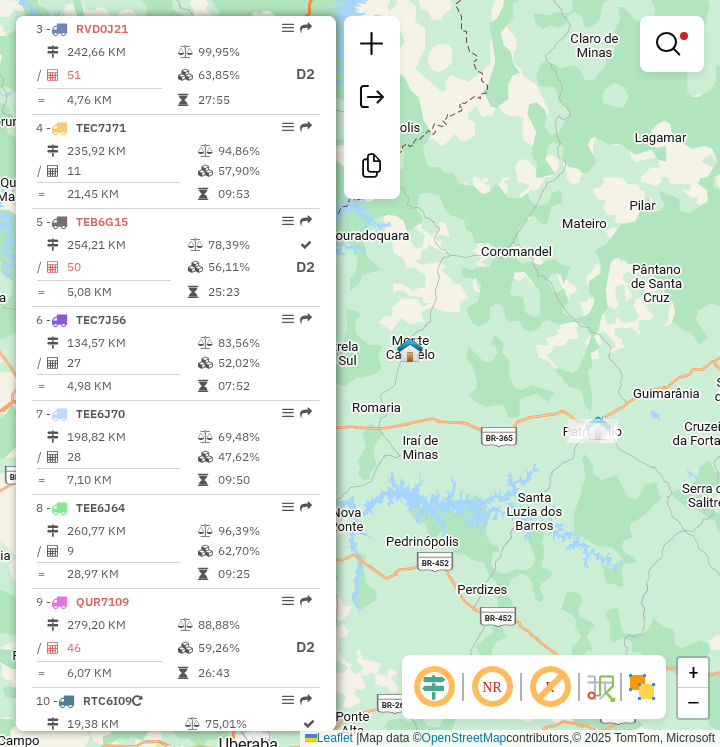 drag, startPoint x: 570, startPoint y: 512, endPoint x: 564, endPoint y: 443, distance: 69.260376 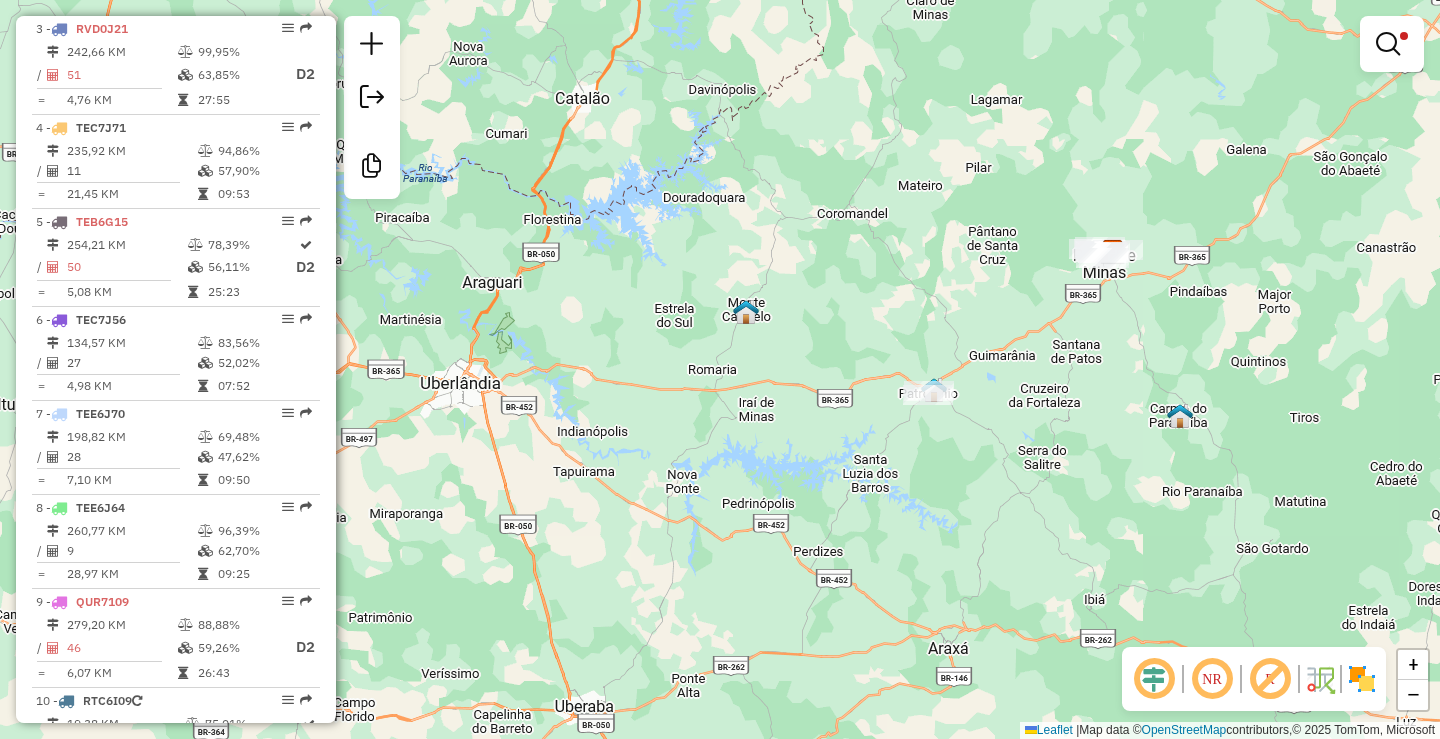drag, startPoint x: 810, startPoint y: 400, endPoint x: 664, endPoint y: 436, distance: 150.37286 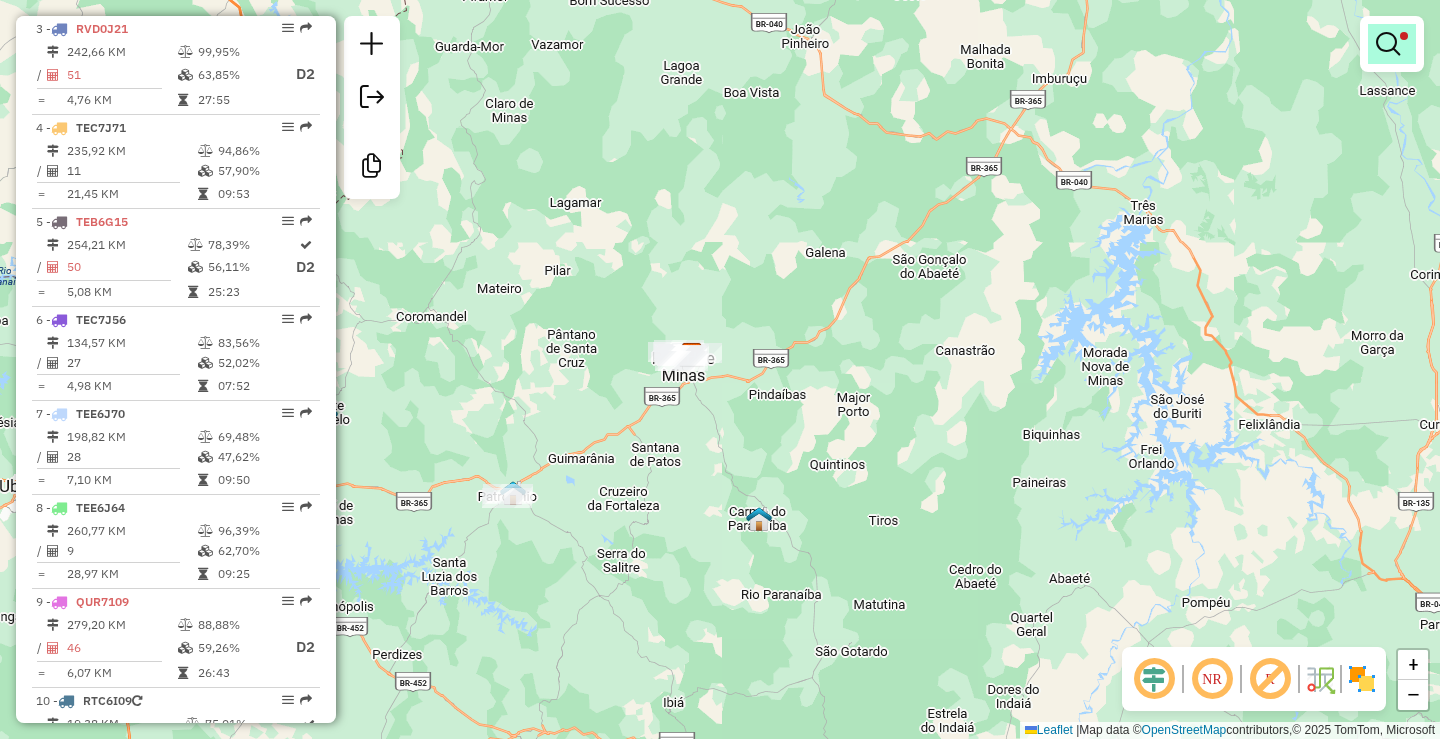 click at bounding box center [1388, 44] 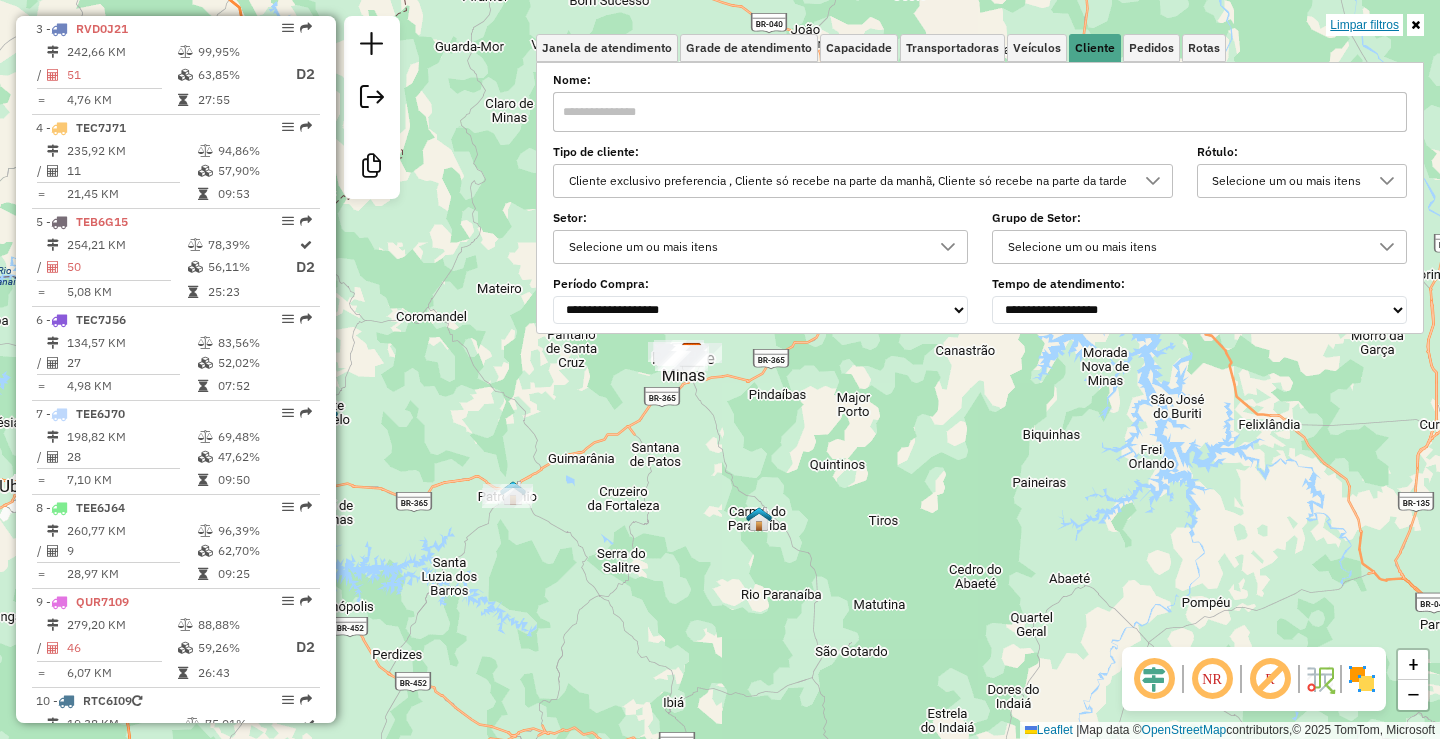 click on "Limpar filtros" at bounding box center [1364, 25] 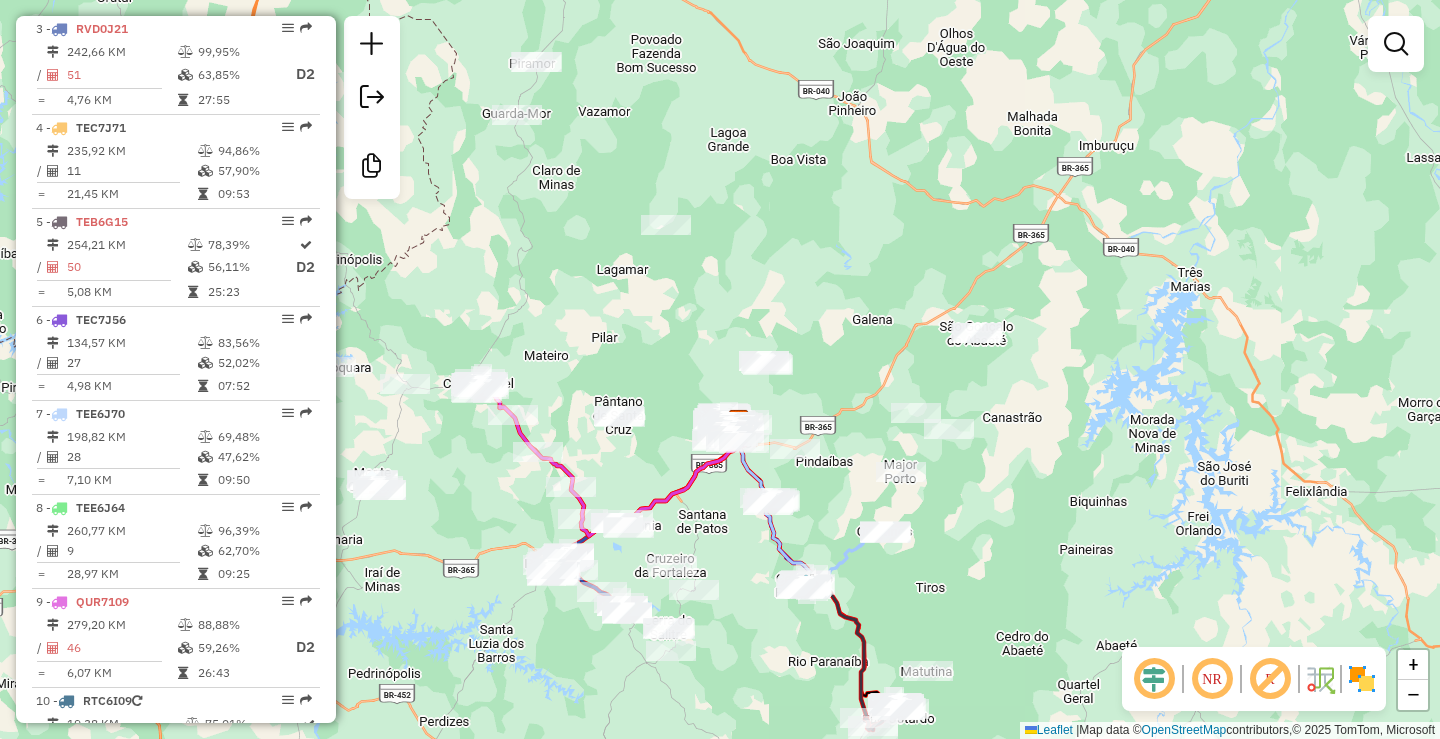 drag, startPoint x: 990, startPoint y: 330, endPoint x: 1030, endPoint y: 399, distance: 79.755875 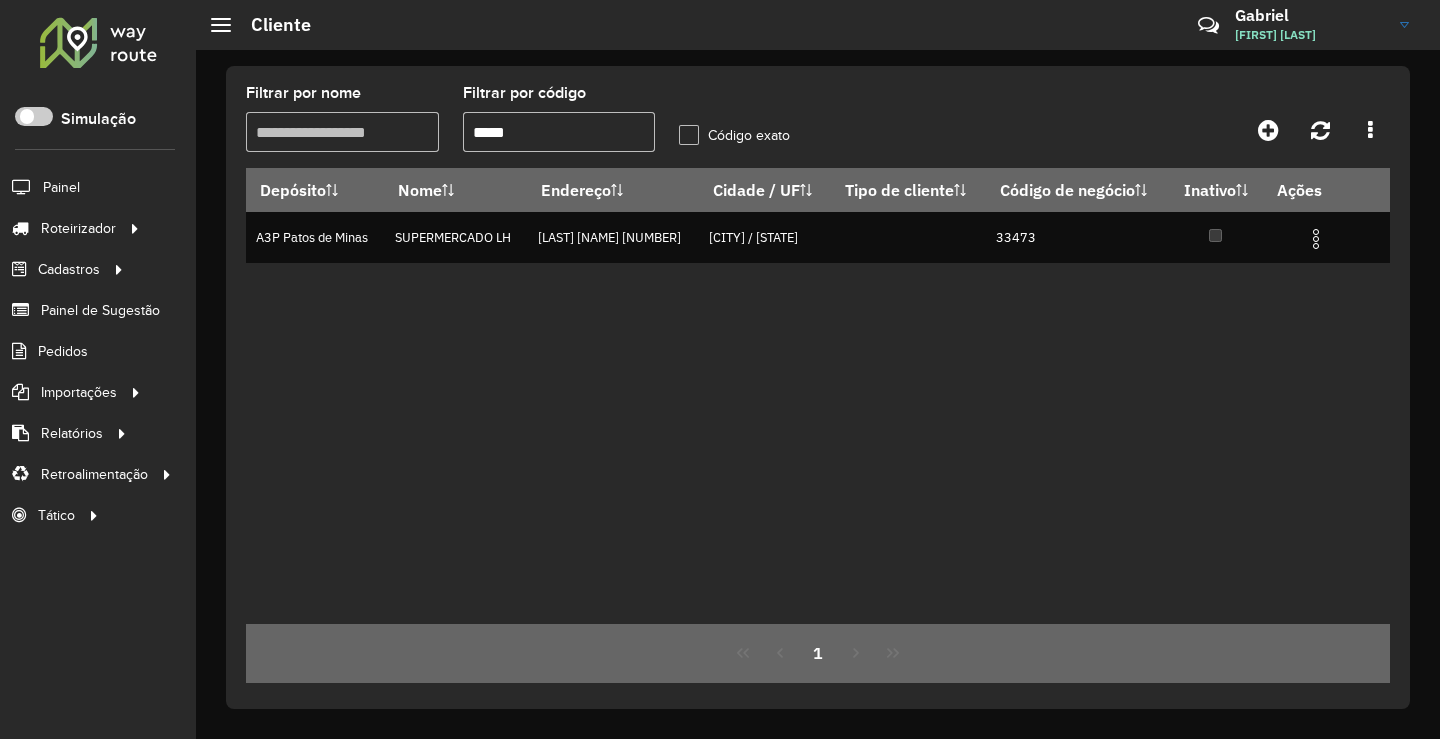 scroll, scrollTop: 0, scrollLeft: 0, axis: both 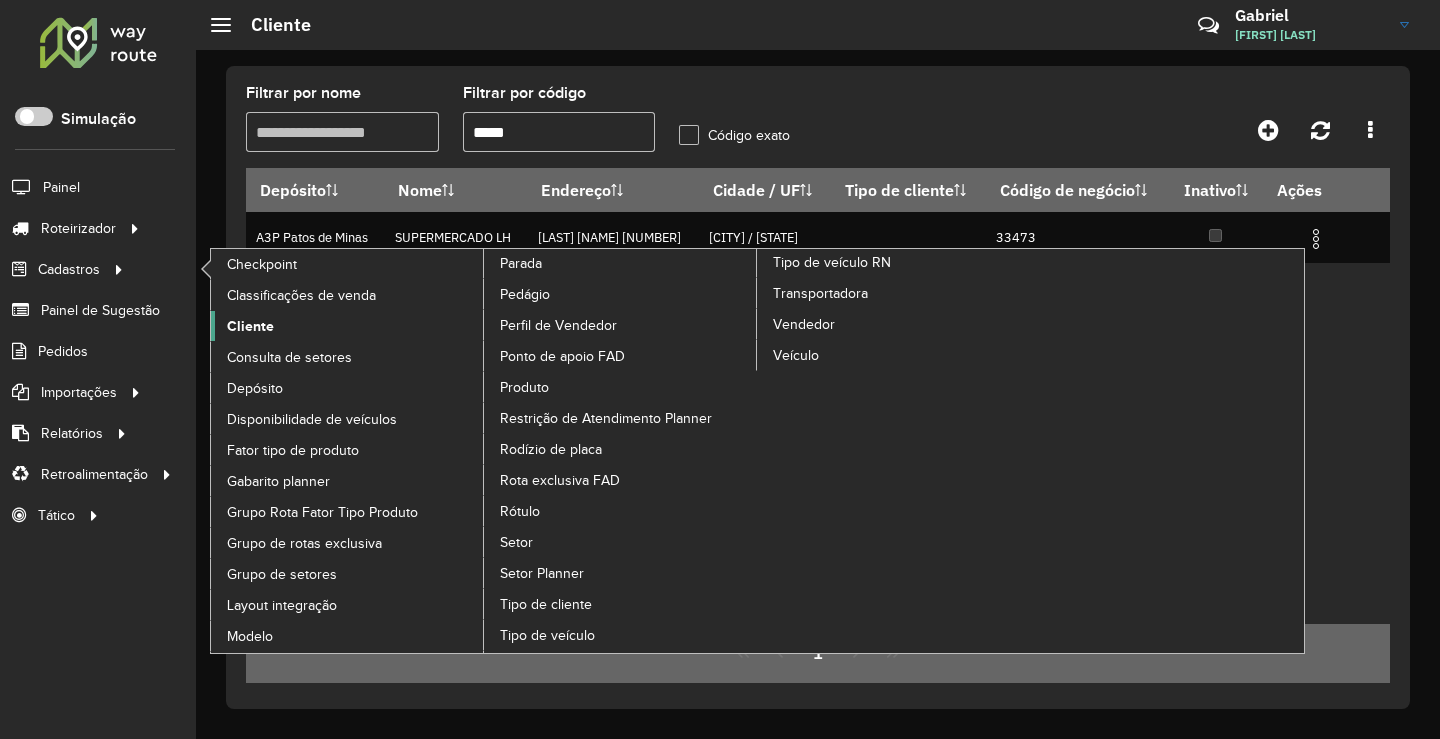 click on "Cliente" 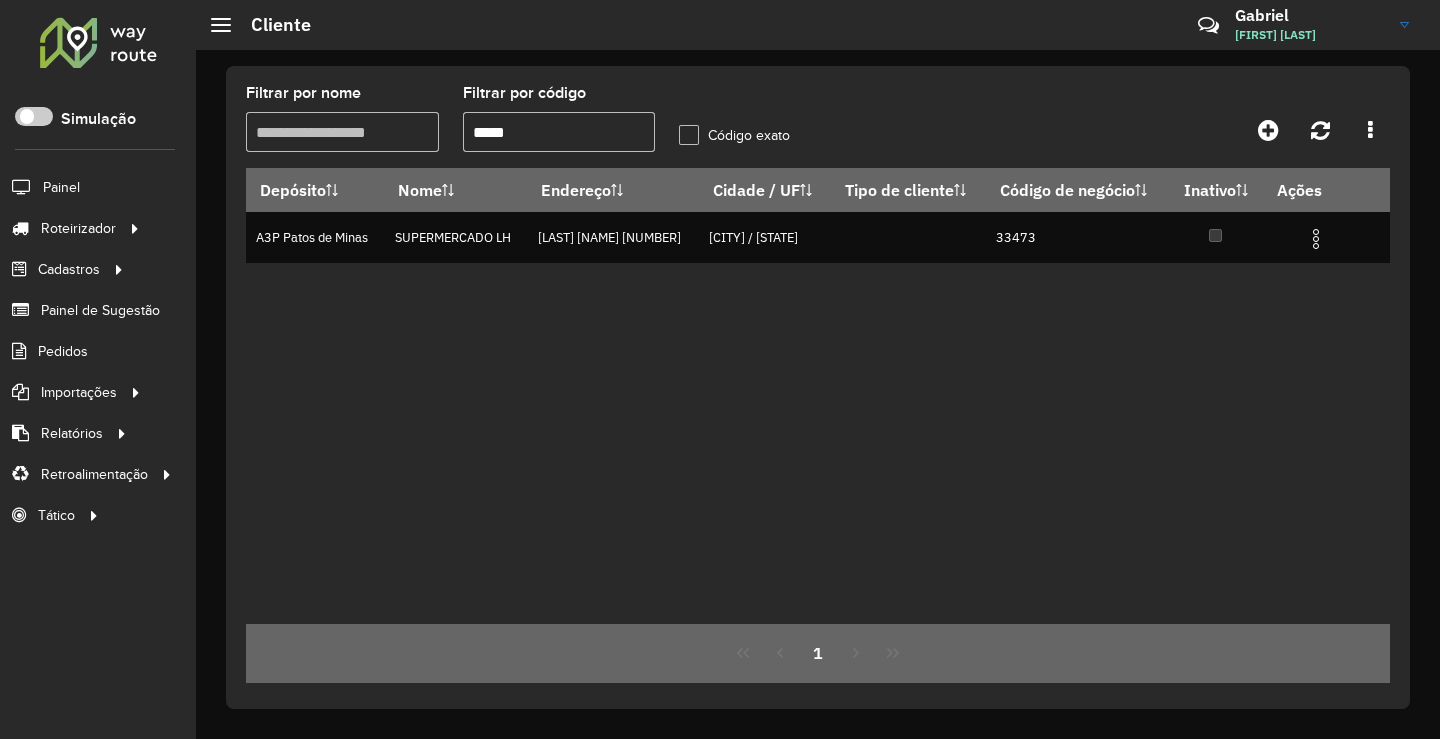 click on "Filtrar por código" 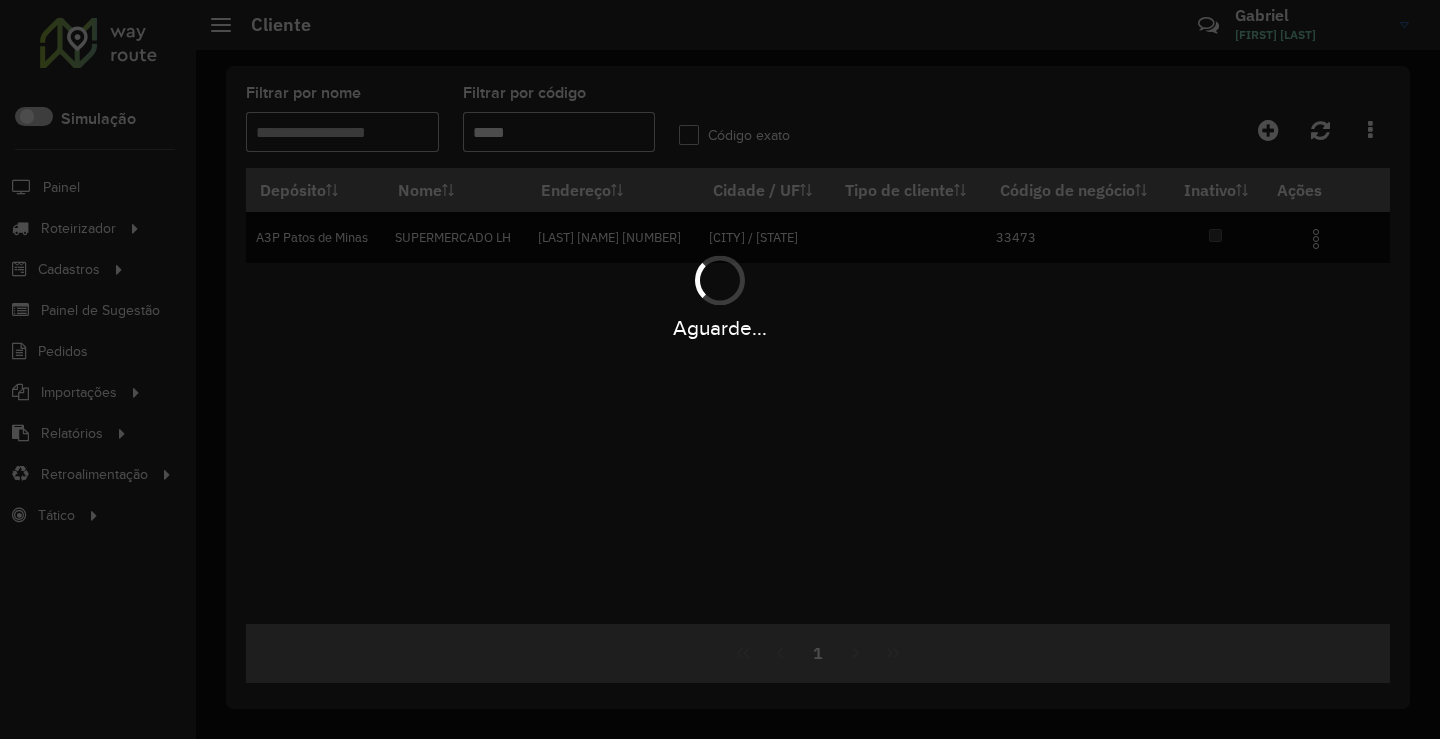type on "*****" 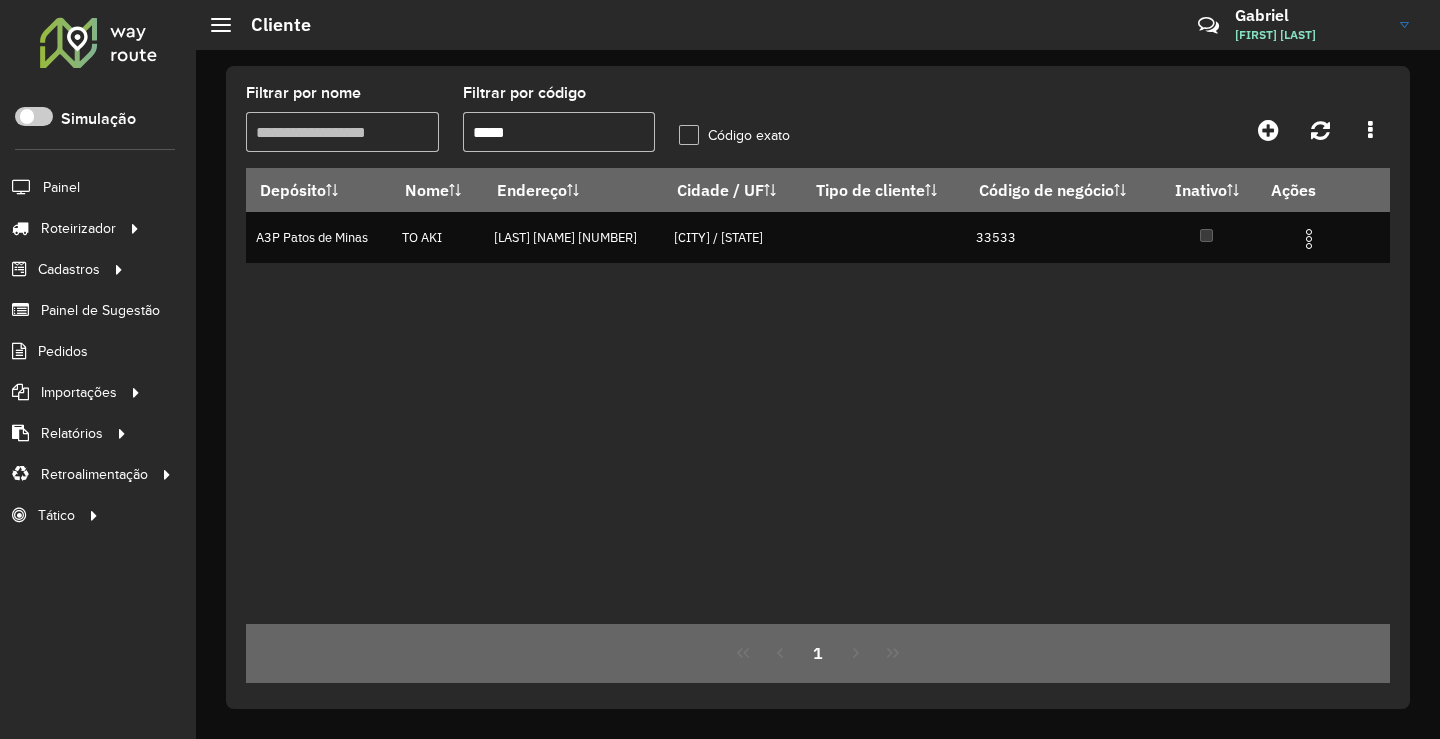 click on "Código exato" 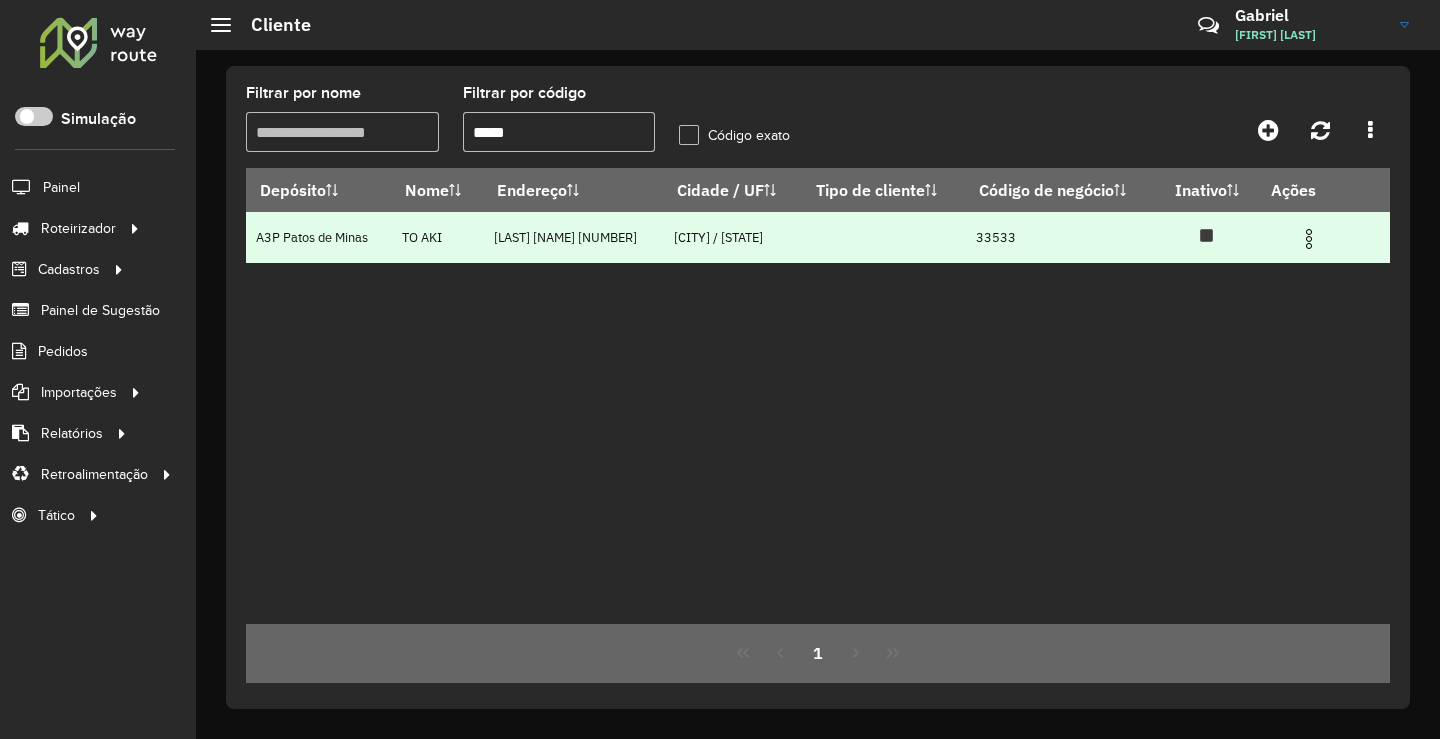click at bounding box center (1309, 236) 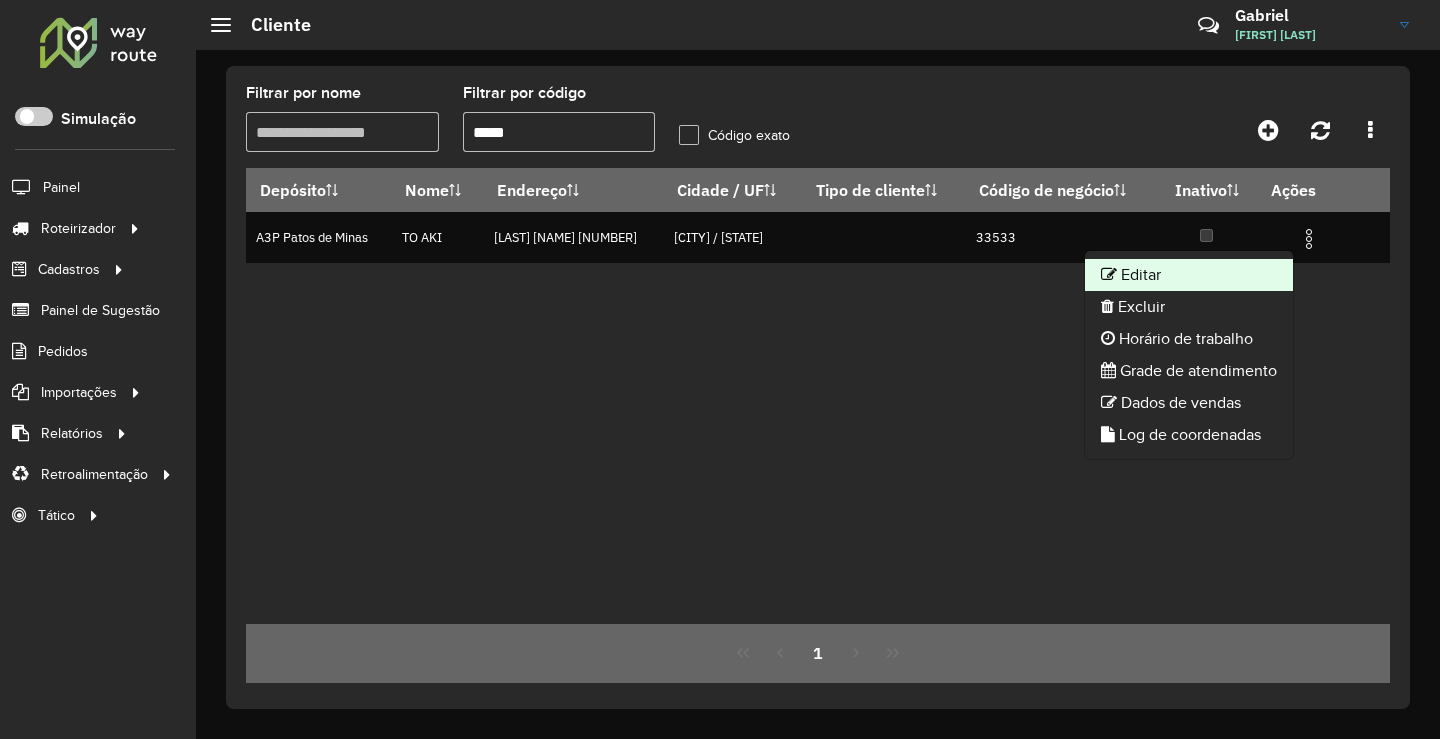 click on "Editar" 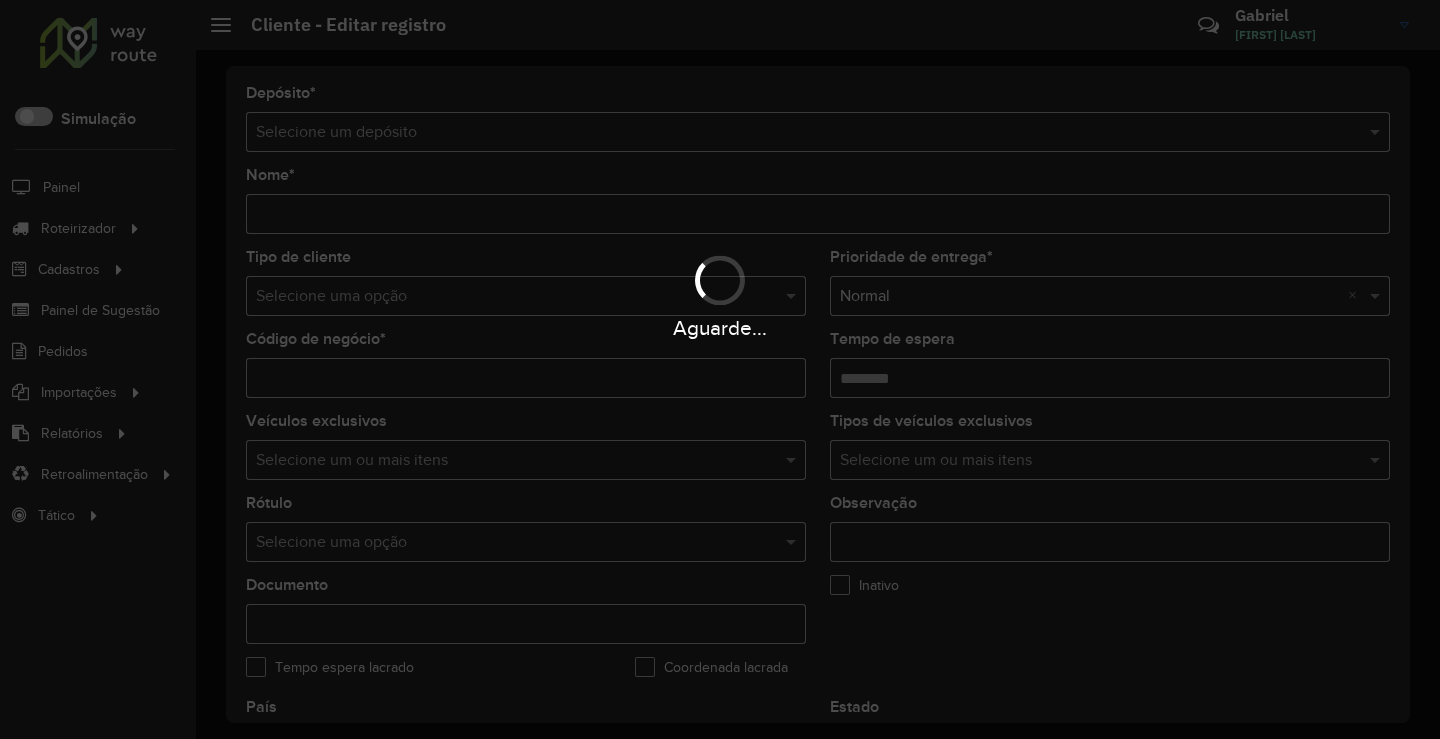 type on "******" 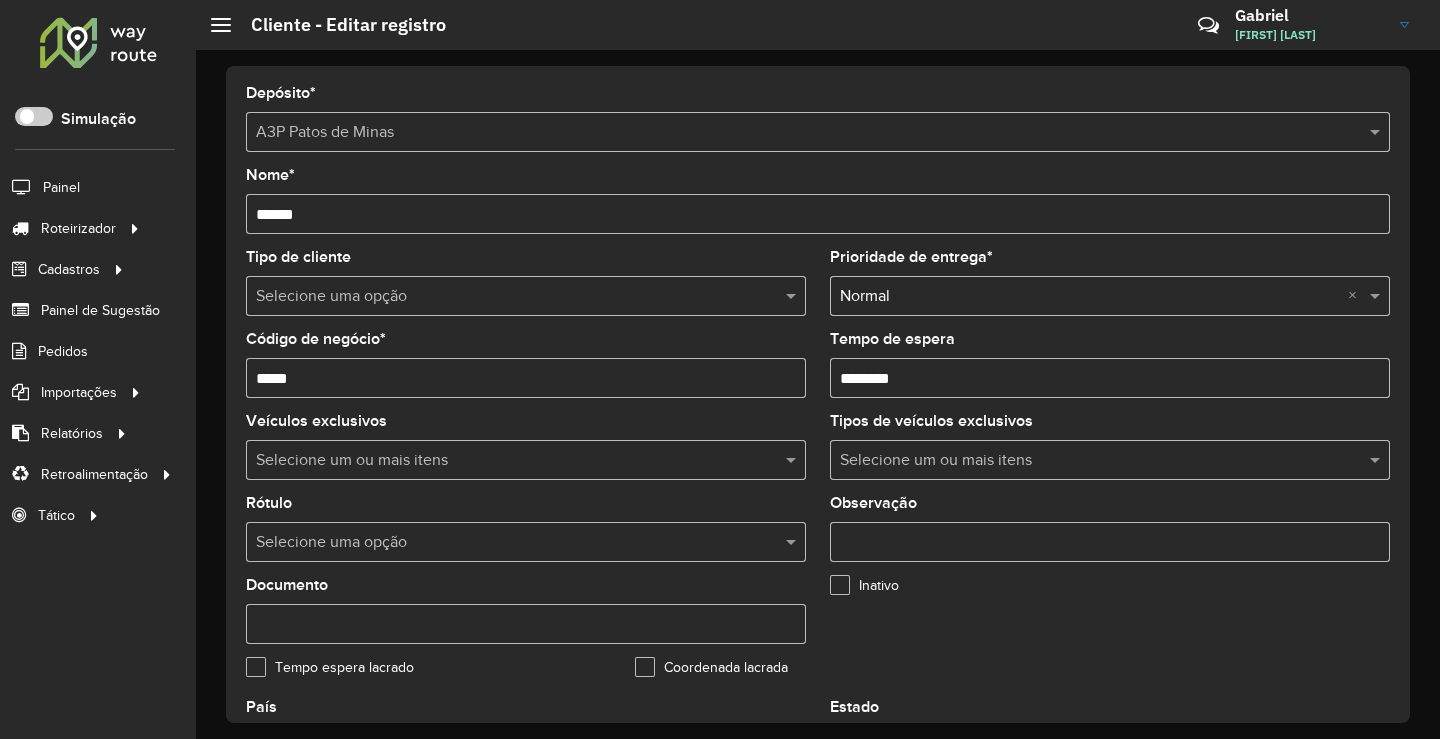 scroll, scrollTop: 700, scrollLeft: 0, axis: vertical 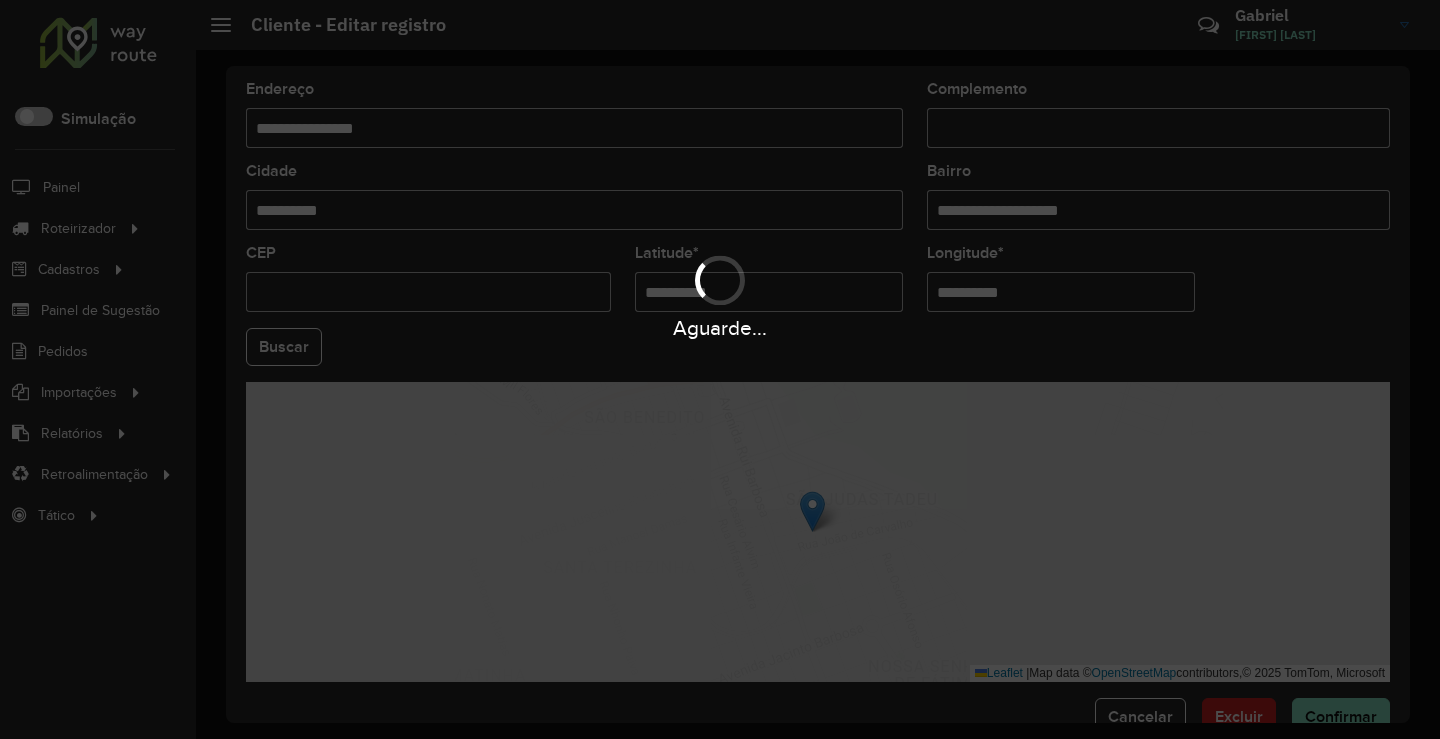 click on "Aguarde..." at bounding box center [720, 295] 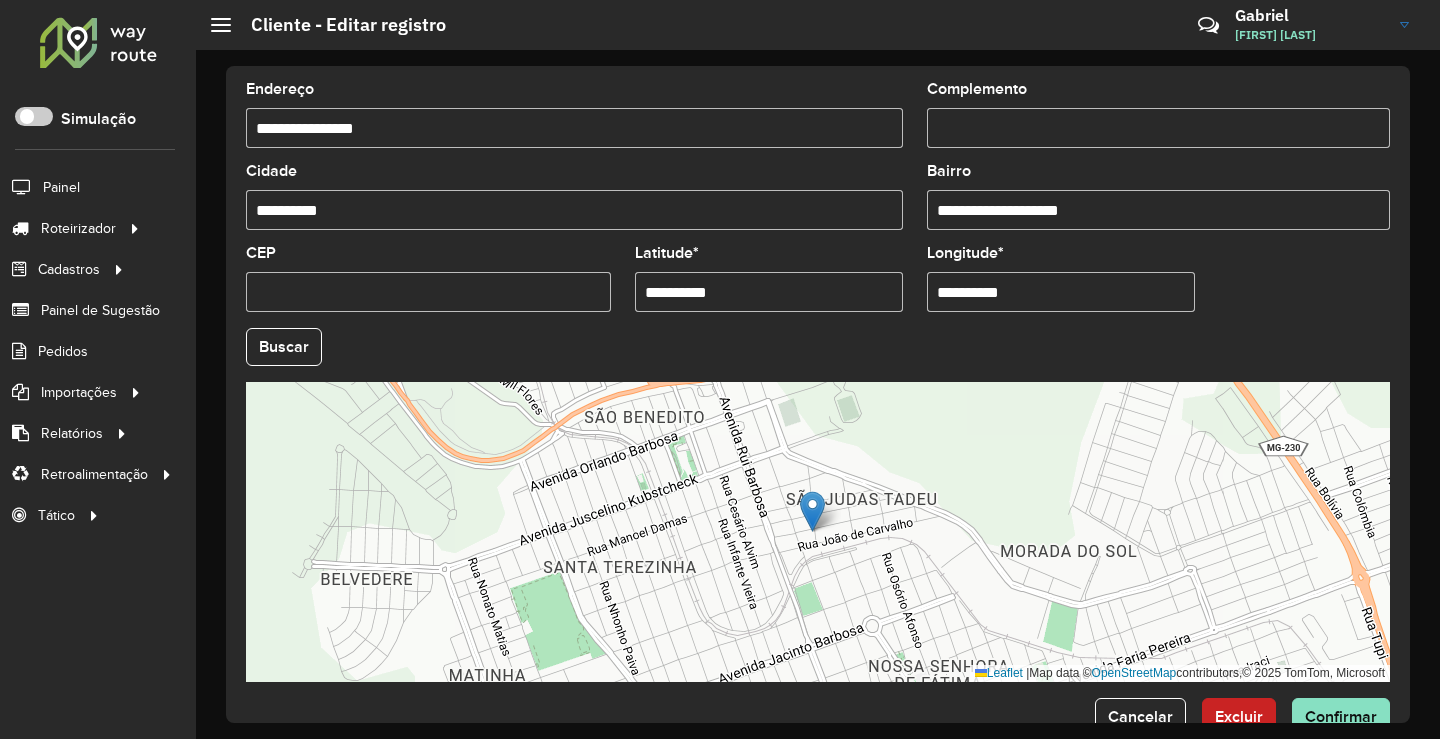 click on "**********" at bounding box center (769, 292) 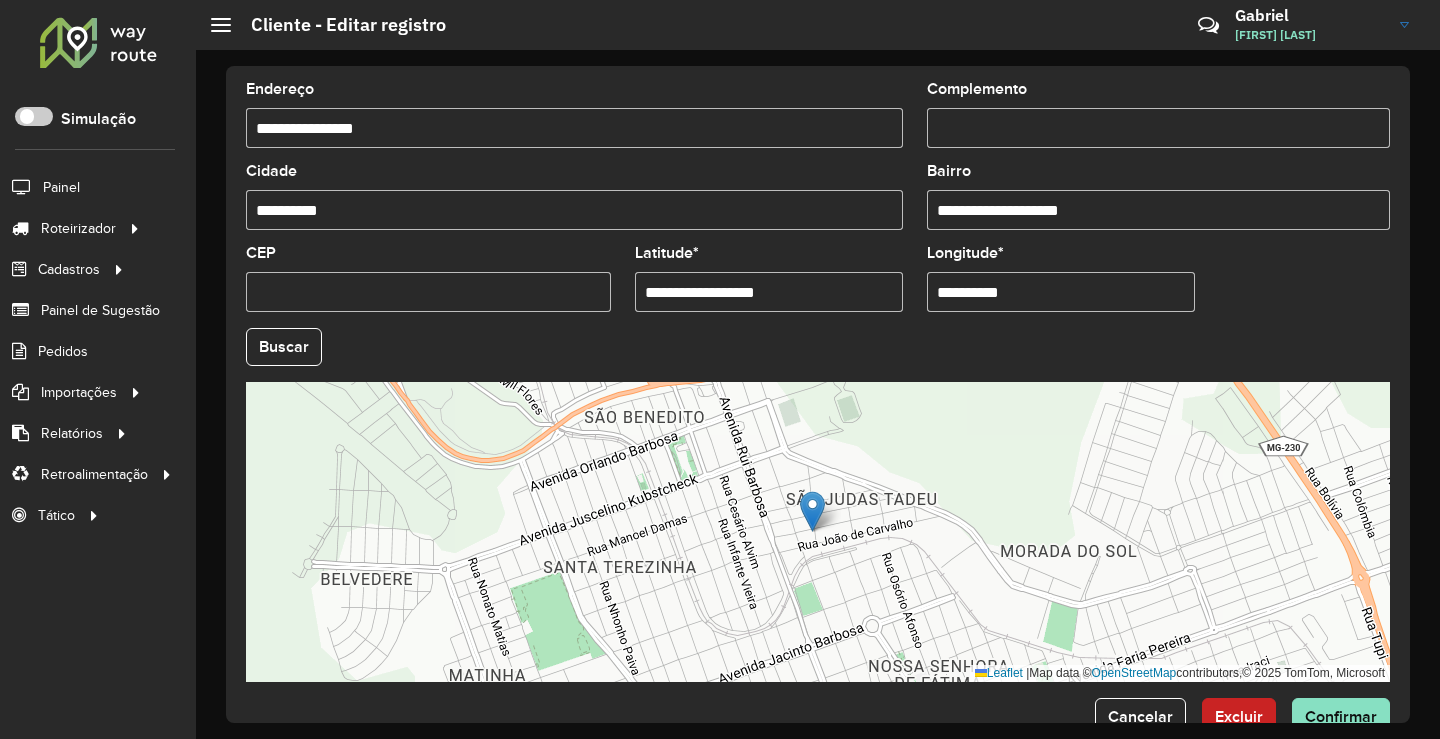 type on "**********" 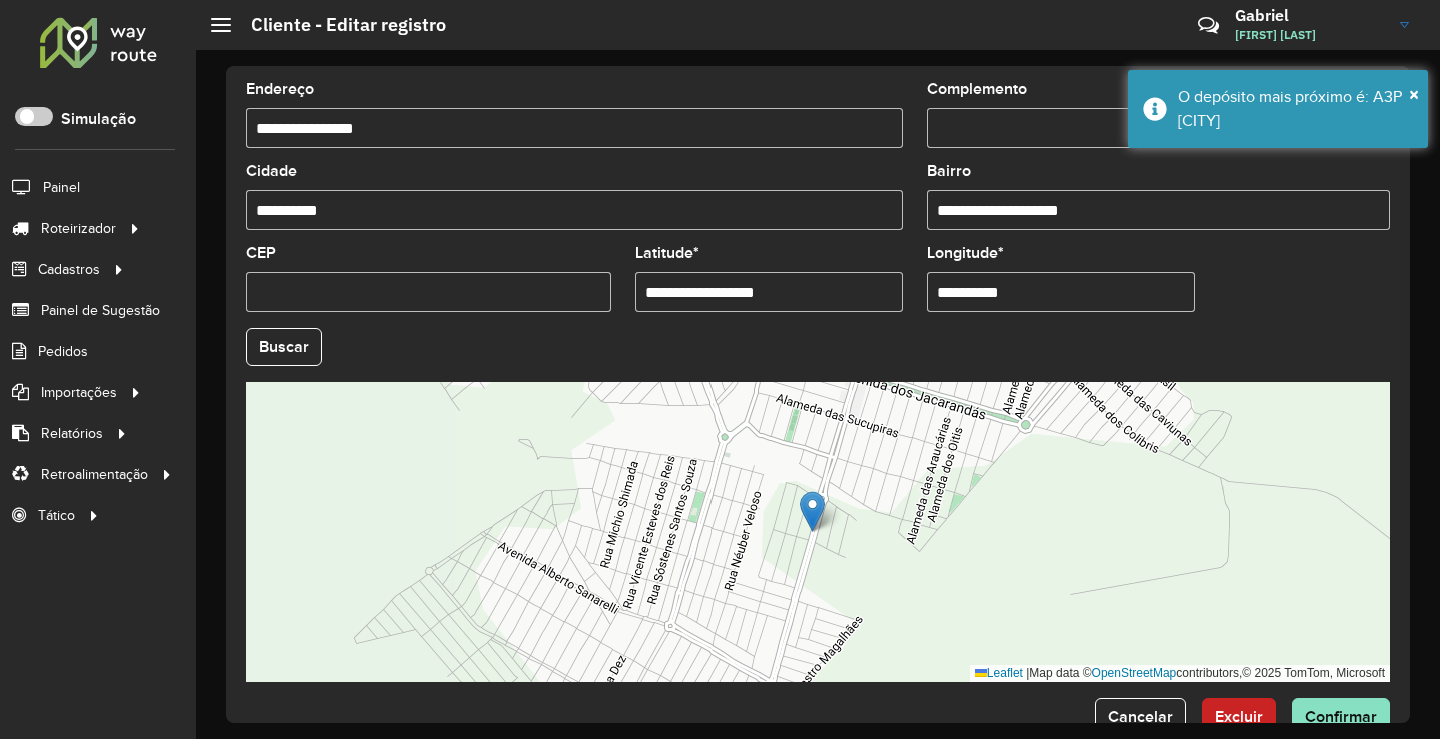 click on "**********" 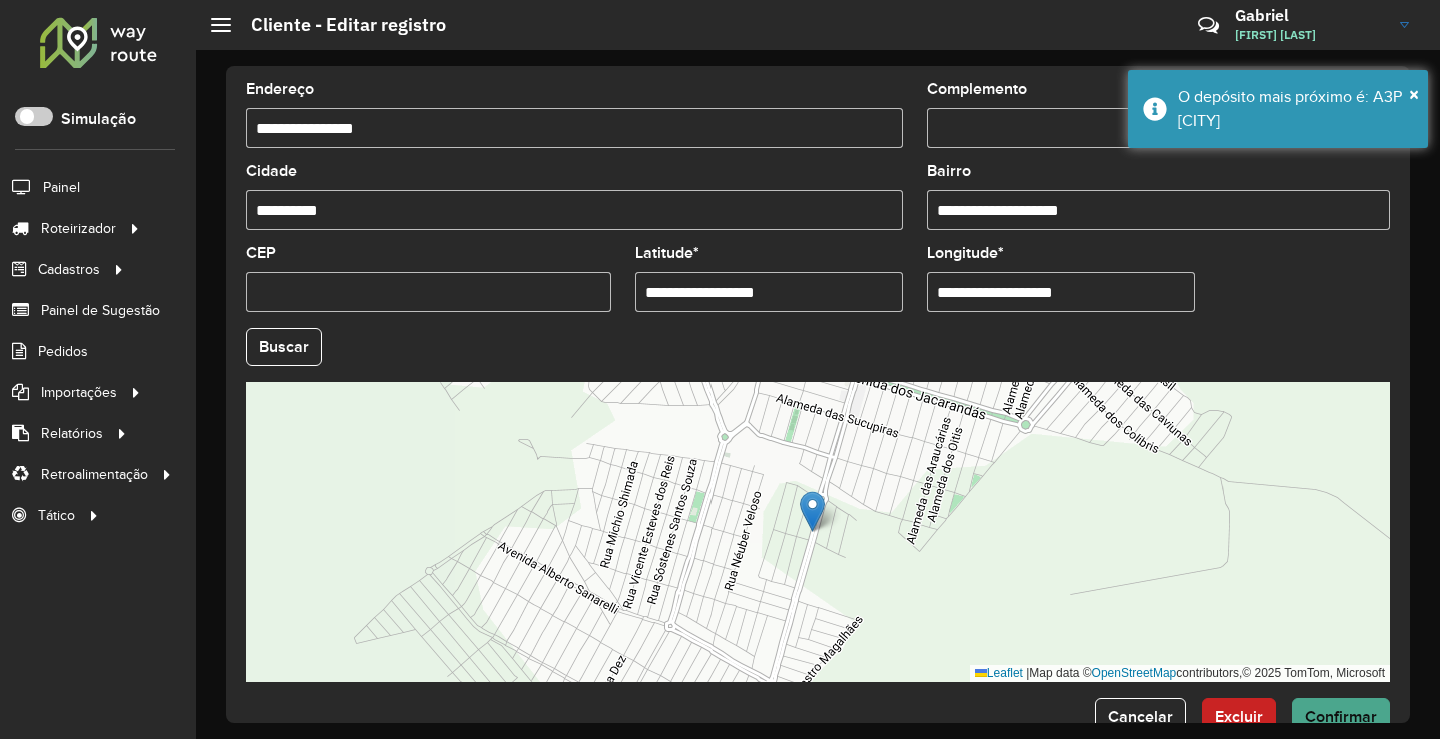 type on "**********" 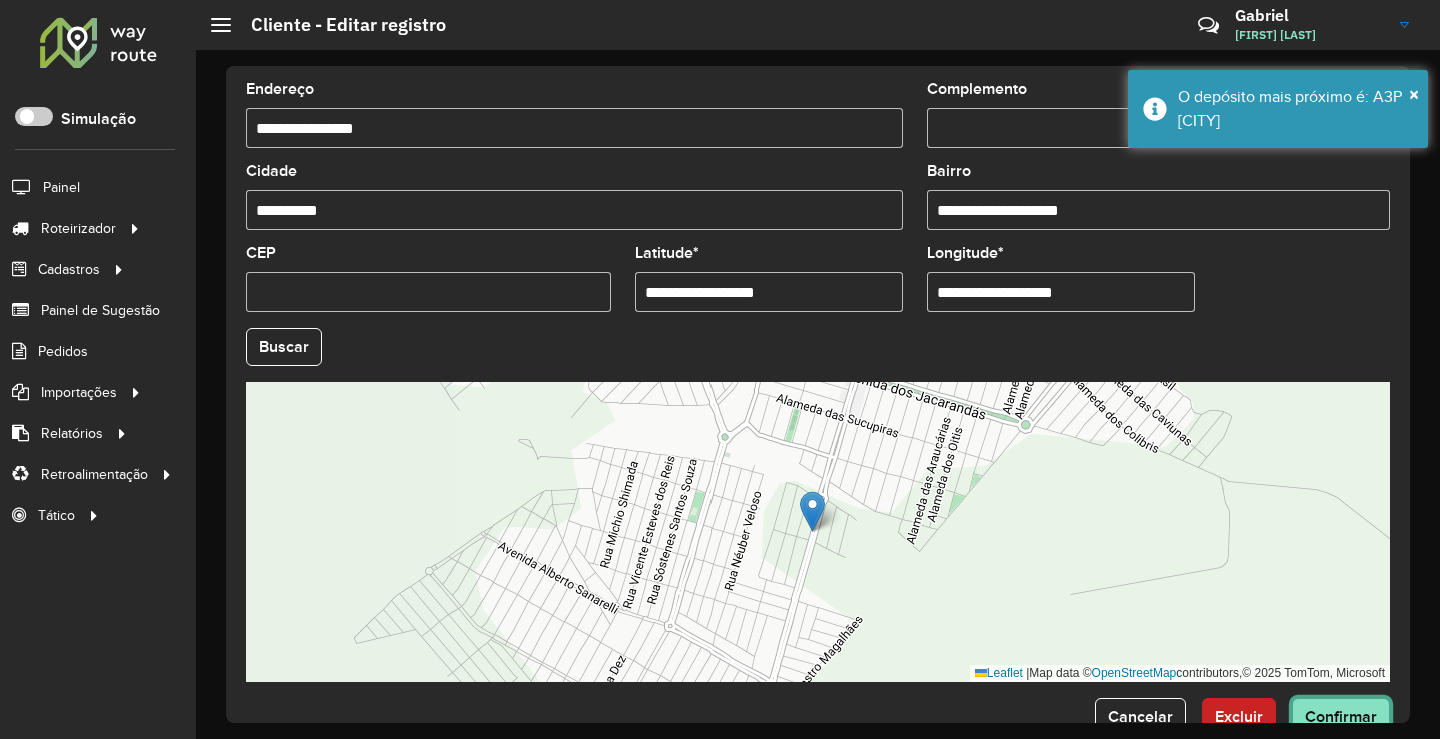 click on "Aguarde...  Pop-up bloqueado!  Seu navegador bloqueou automáticamente a abertura de uma nova janela.   Acesse as configurações e adicione o endereço do sistema a lista de permissão.   Fechar  Roteirizador AmbevTech Simulação Painel Roteirizador Entregas Vendas Cadastros Checkpoint Classificações de venda Cliente Consulta de setores Depósito Disponibilidade de veículos Fator tipo de produto Gabarito planner Grupo Rota Fator Tipo Produto Grupo de rotas exclusiva Grupo de setores Layout integração Modelo Parada Pedágio Perfil de Vendedor Ponto de apoio FAD Produto Restrição de Atendimento Planner Rodízio de placa Rota exclusiva FAD Rótulo Setor Setor Planner Tipo de cliente Tipo de veículo Tipo de veículo RN Transportadora Vendedor Veículo Painel de Sugestão Pedidos Importações Classificação e volume de venda Clientes Fator tipo produto Gabarito planner Grade de atendimento Janela de atendimento Localização Pedidos Restrição de Atendimento Planner Tempo de espera Vendedor Veículos" at bounding box center [720, 369] 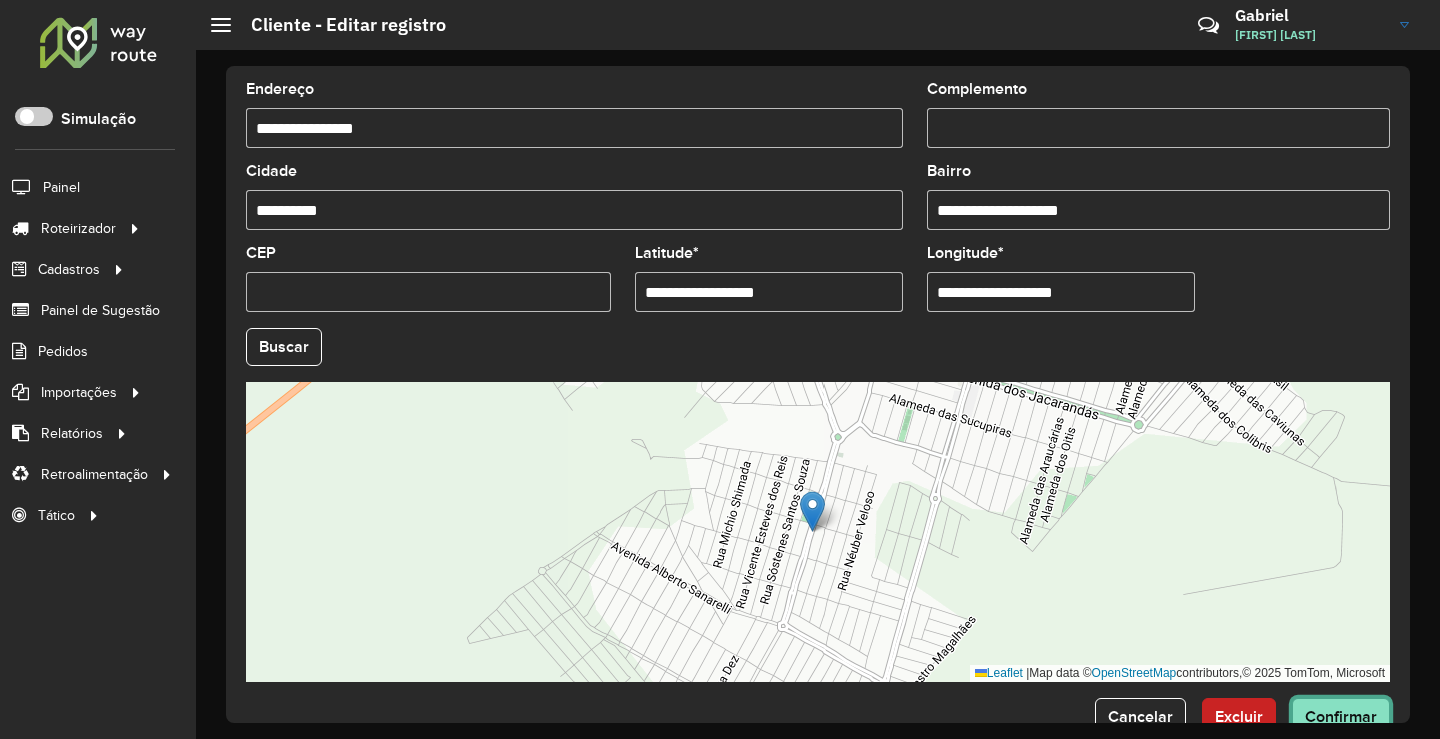 click on "Confirmar" 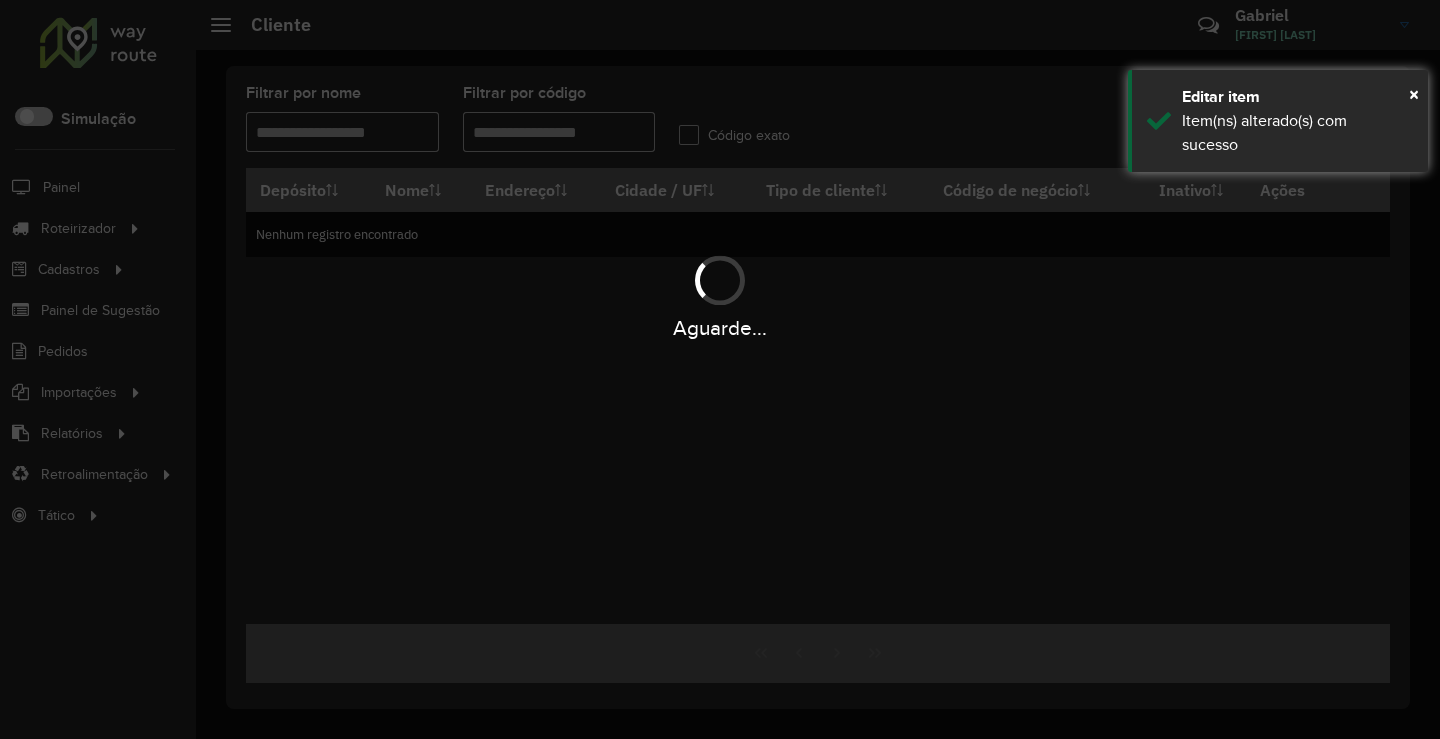 type on "*****" 